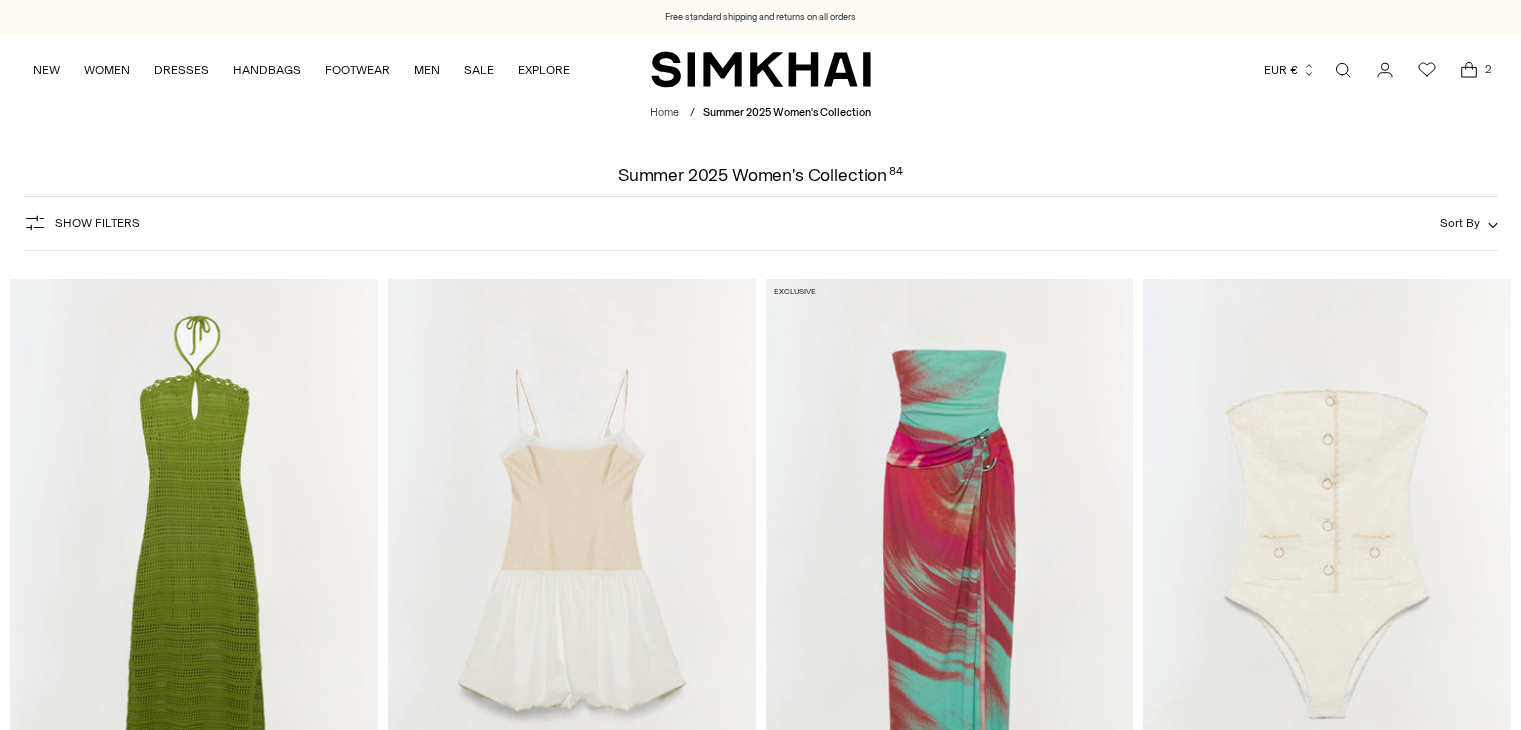 scroll, scrollTop: 0, scrollLeft: 0, axis: both 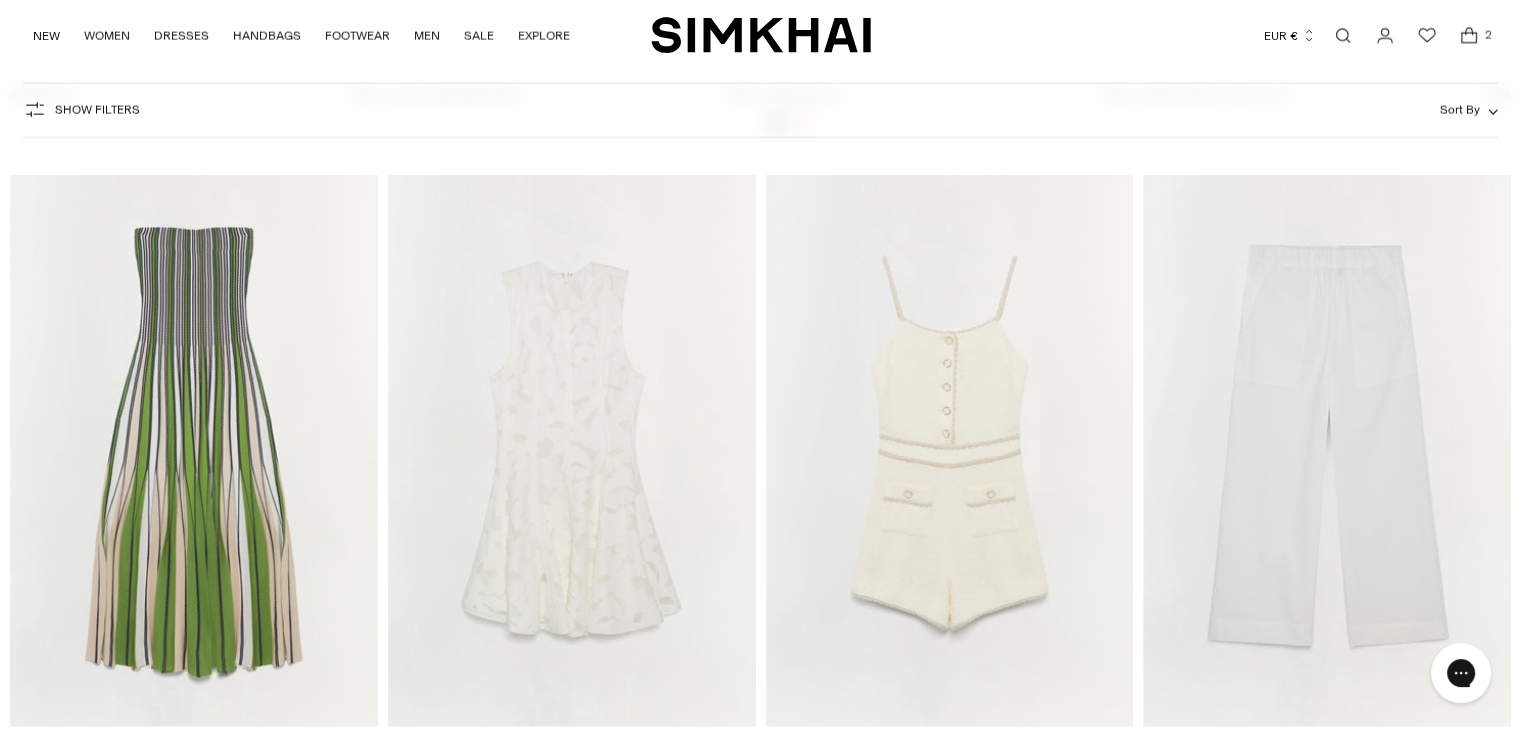 click at bounding box center (0, 0) 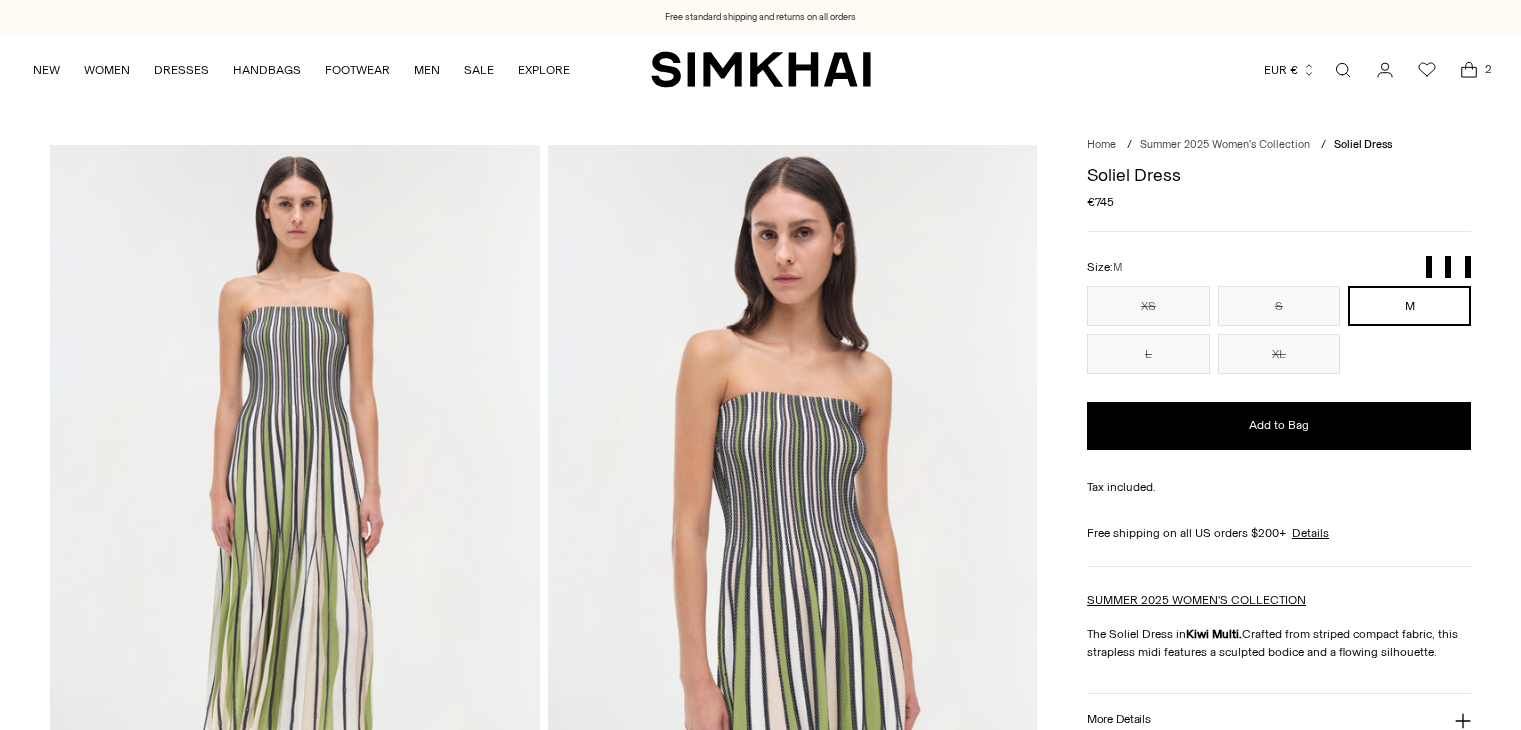 scroll, scrollTop: 0, scrollLeft: 0, axis: both 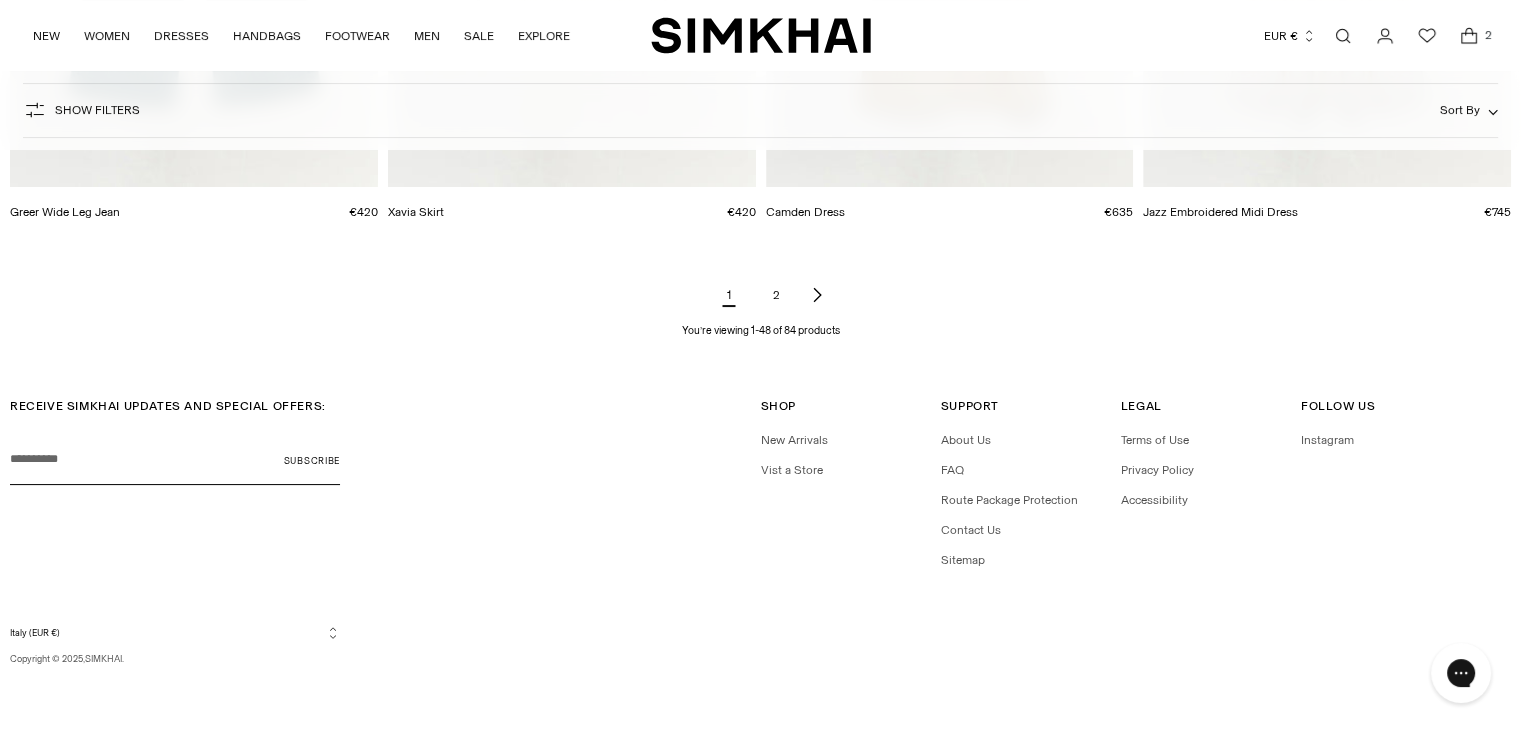 click 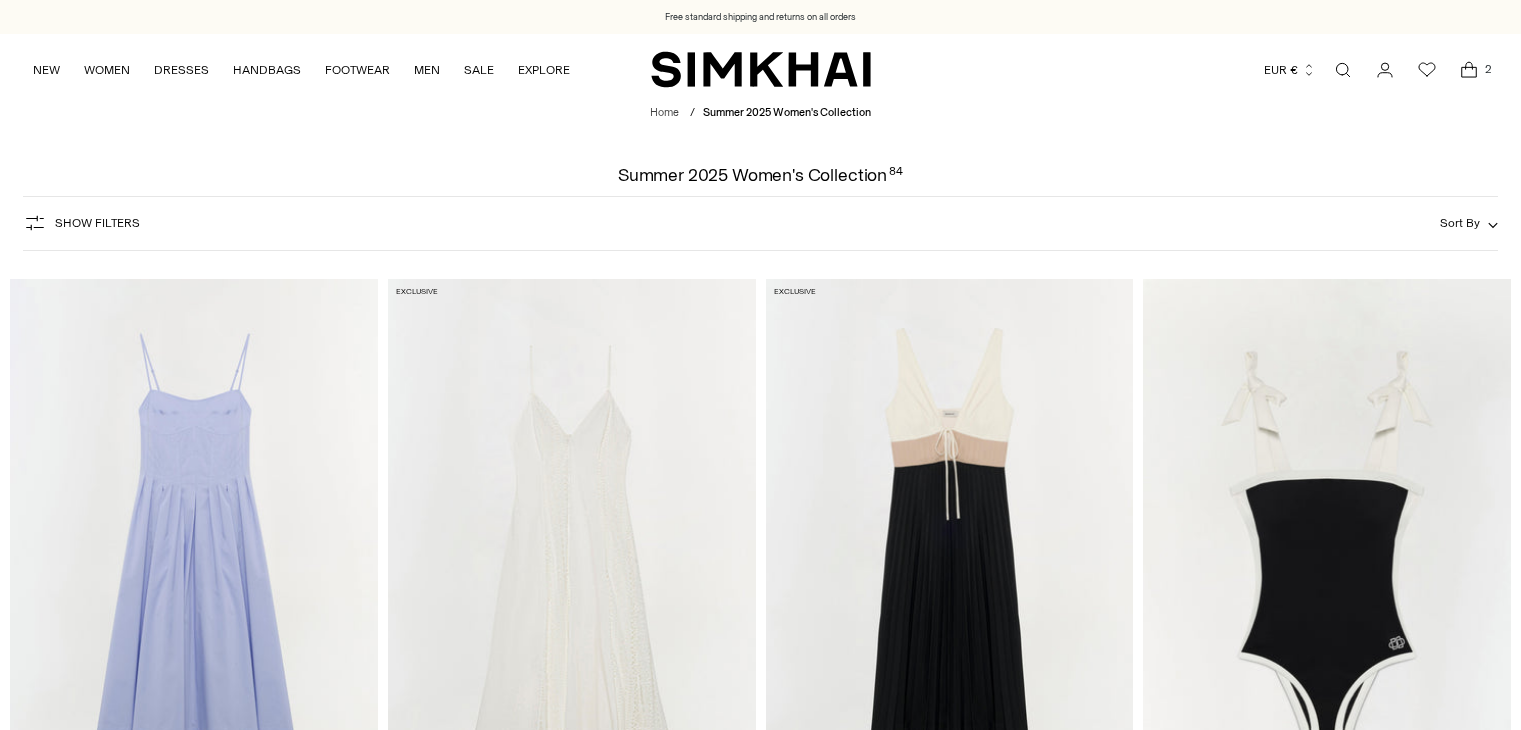 scroll, scrollTop: 0, scrollLeft: 0, axis: both 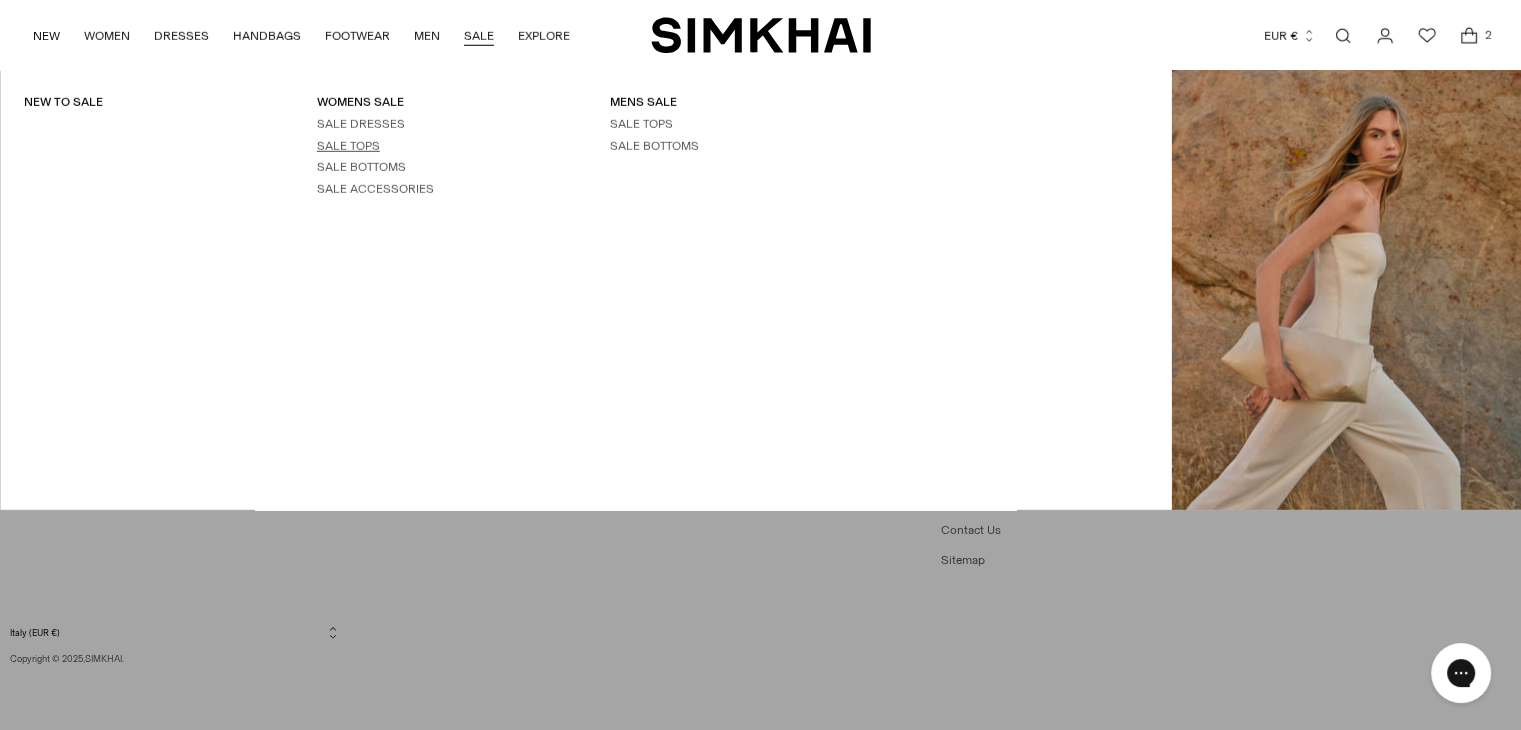 click on "SALE TOPS" at bounding box center (348, 146) 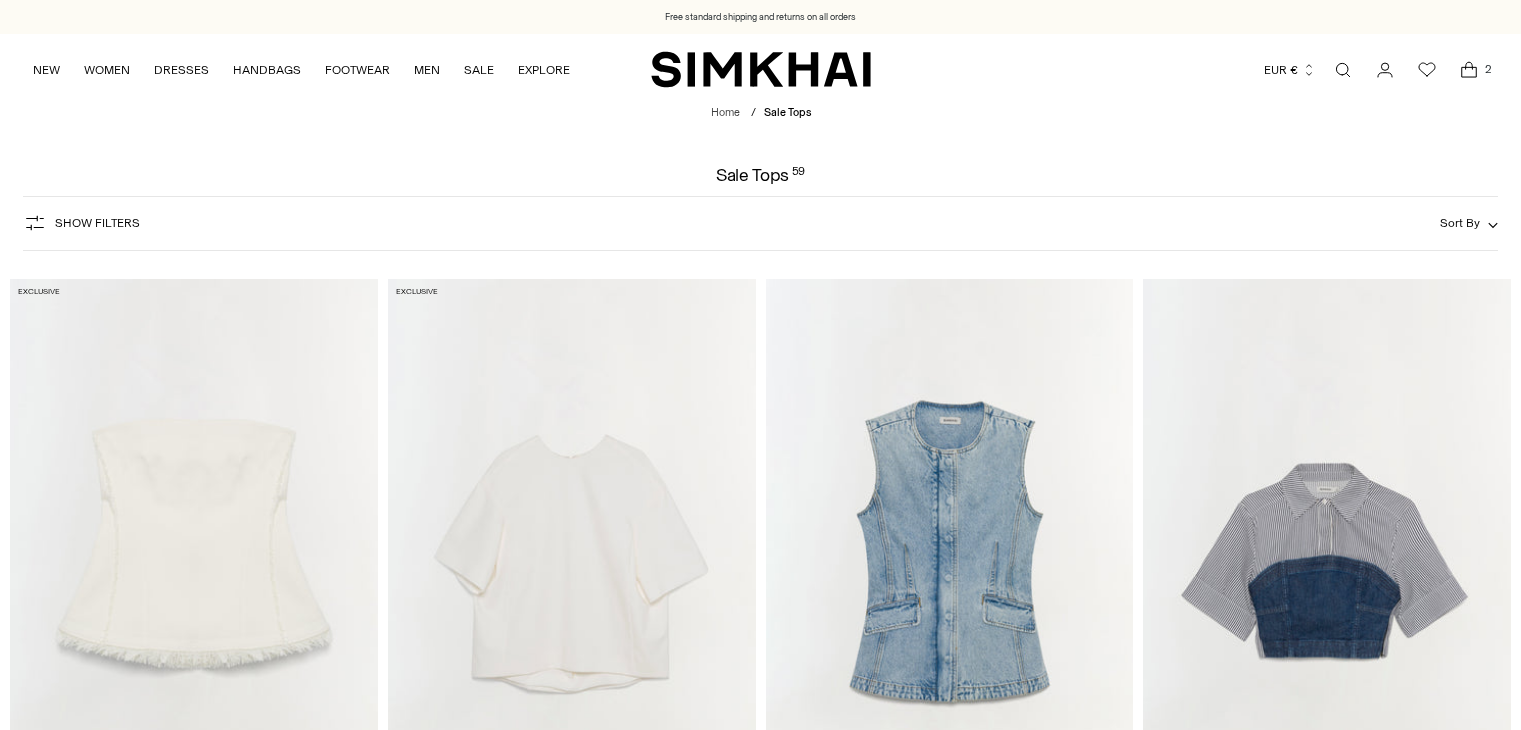 scroll, scrollTop: 0, scrollLeft: 0, axis: both 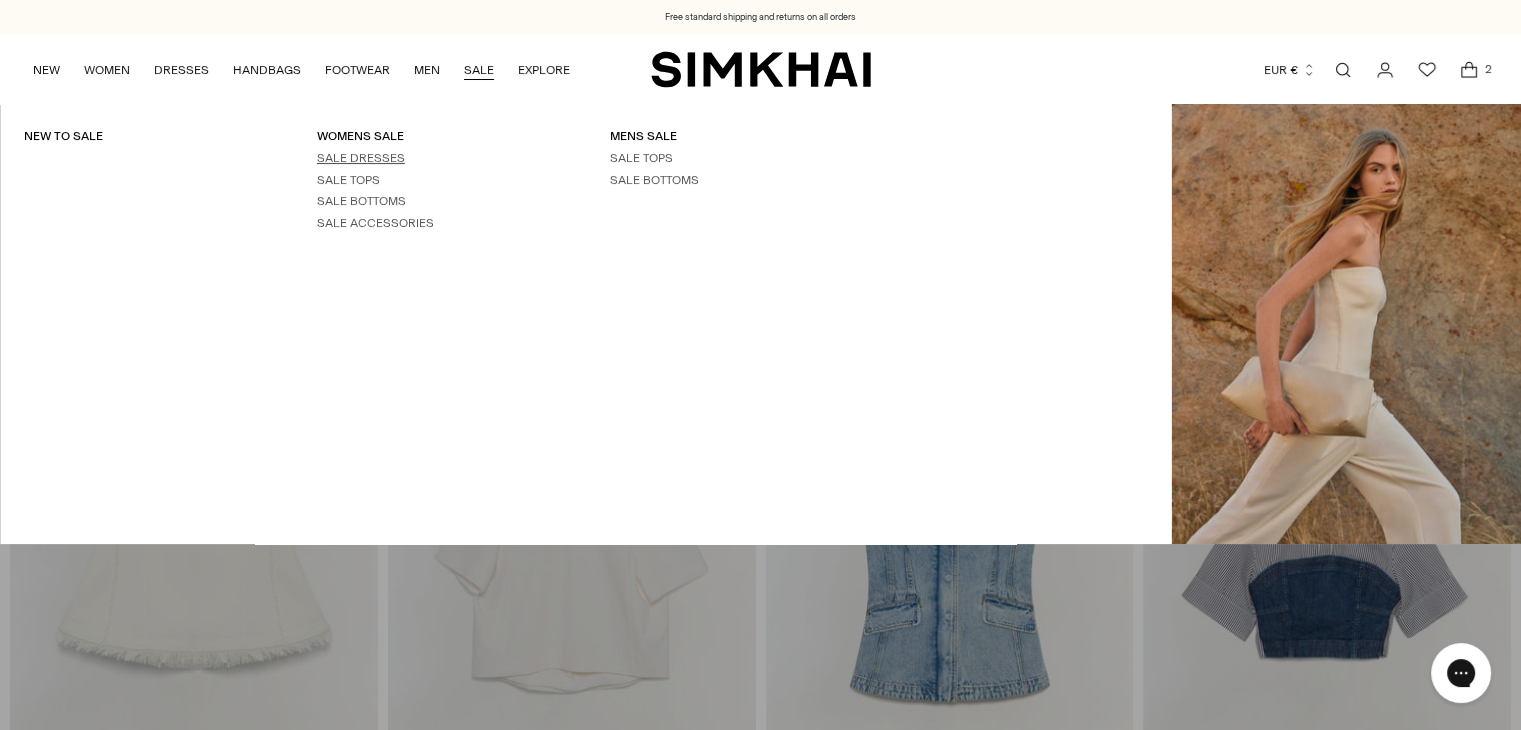 click on "SALE DRESSES" at bounding box center (361, 158) 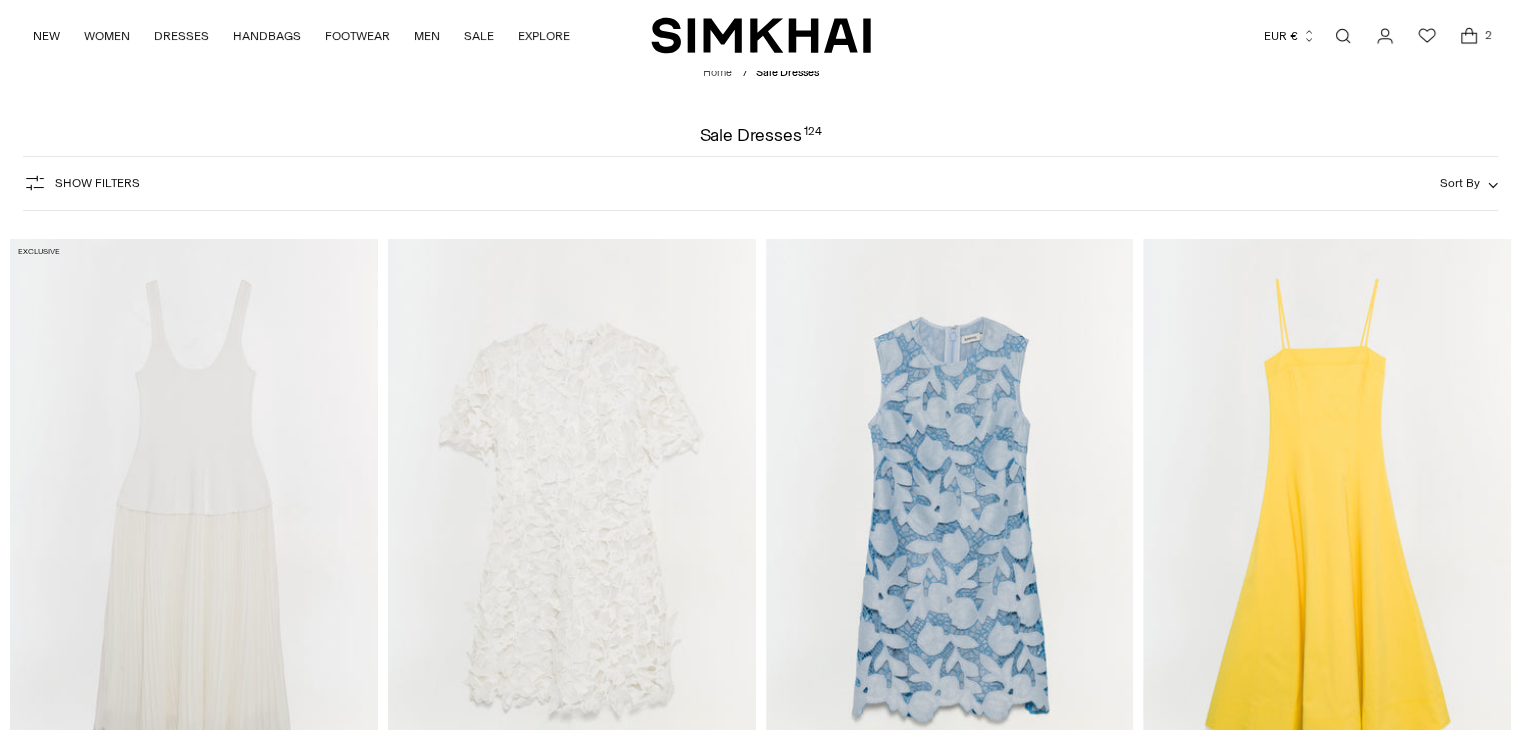 scroll, scrollTop: 40, scrollLeft: 0, axis: vertical 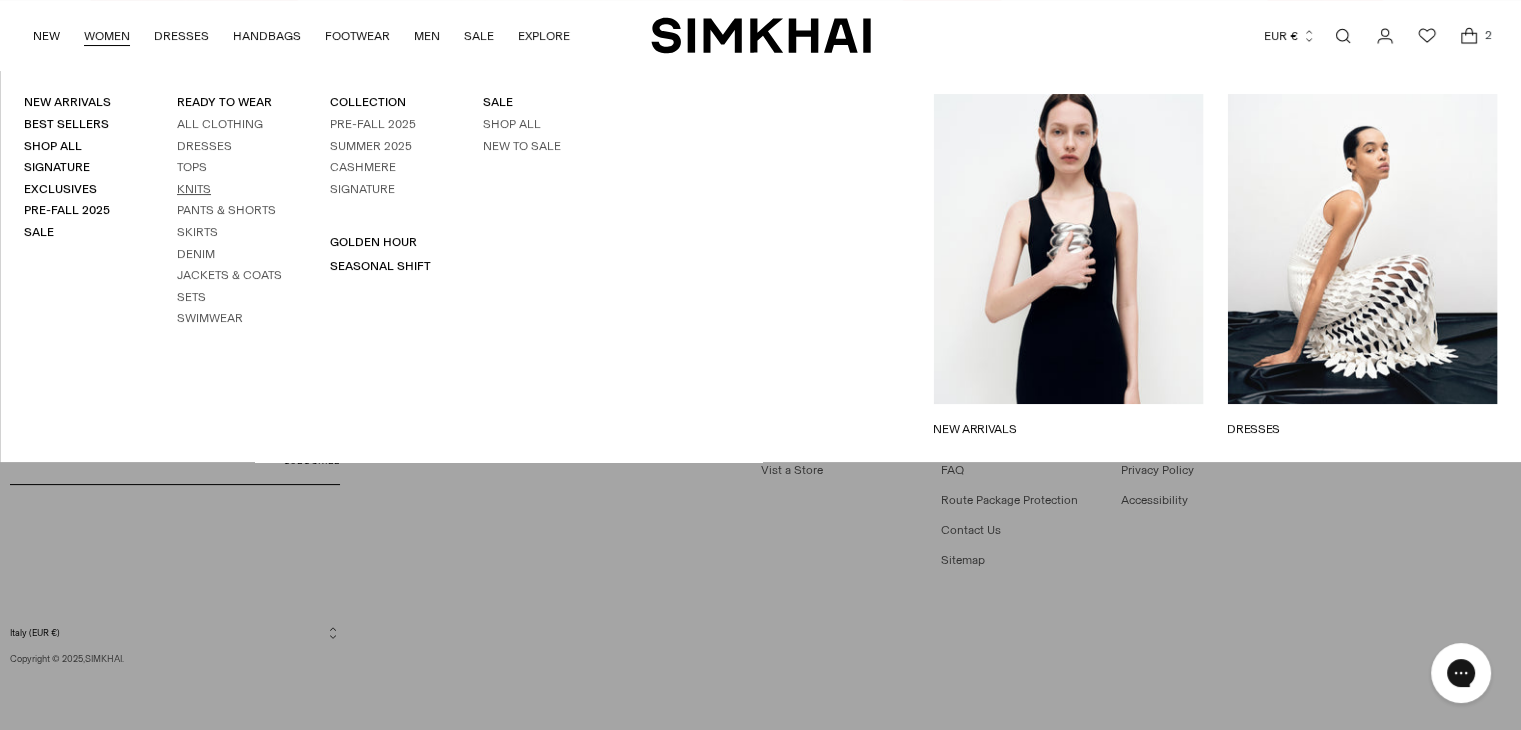 click on "Knits" at bounding box center (194, 189) 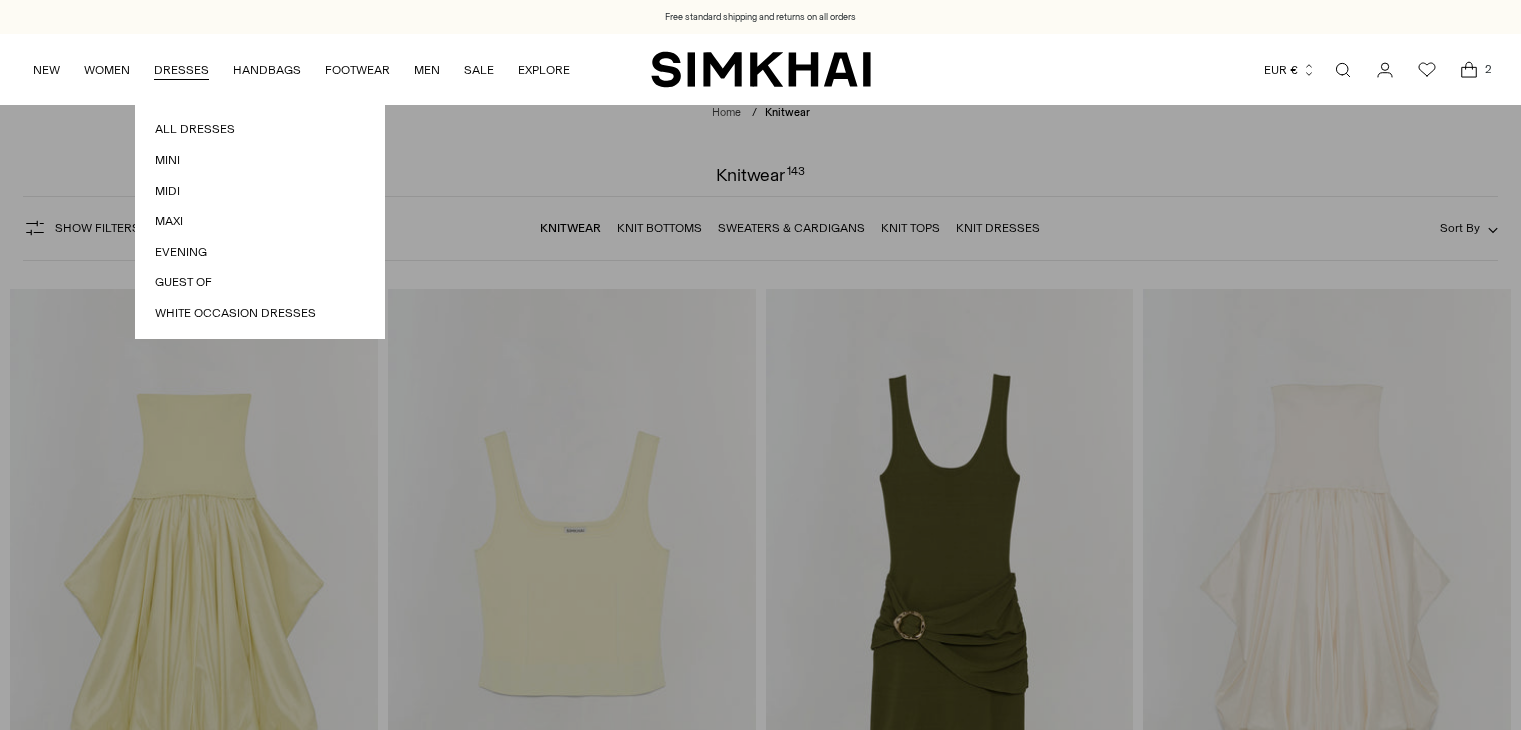 scroll, scrollTop: 0, scrollLeft: 0, axis: both 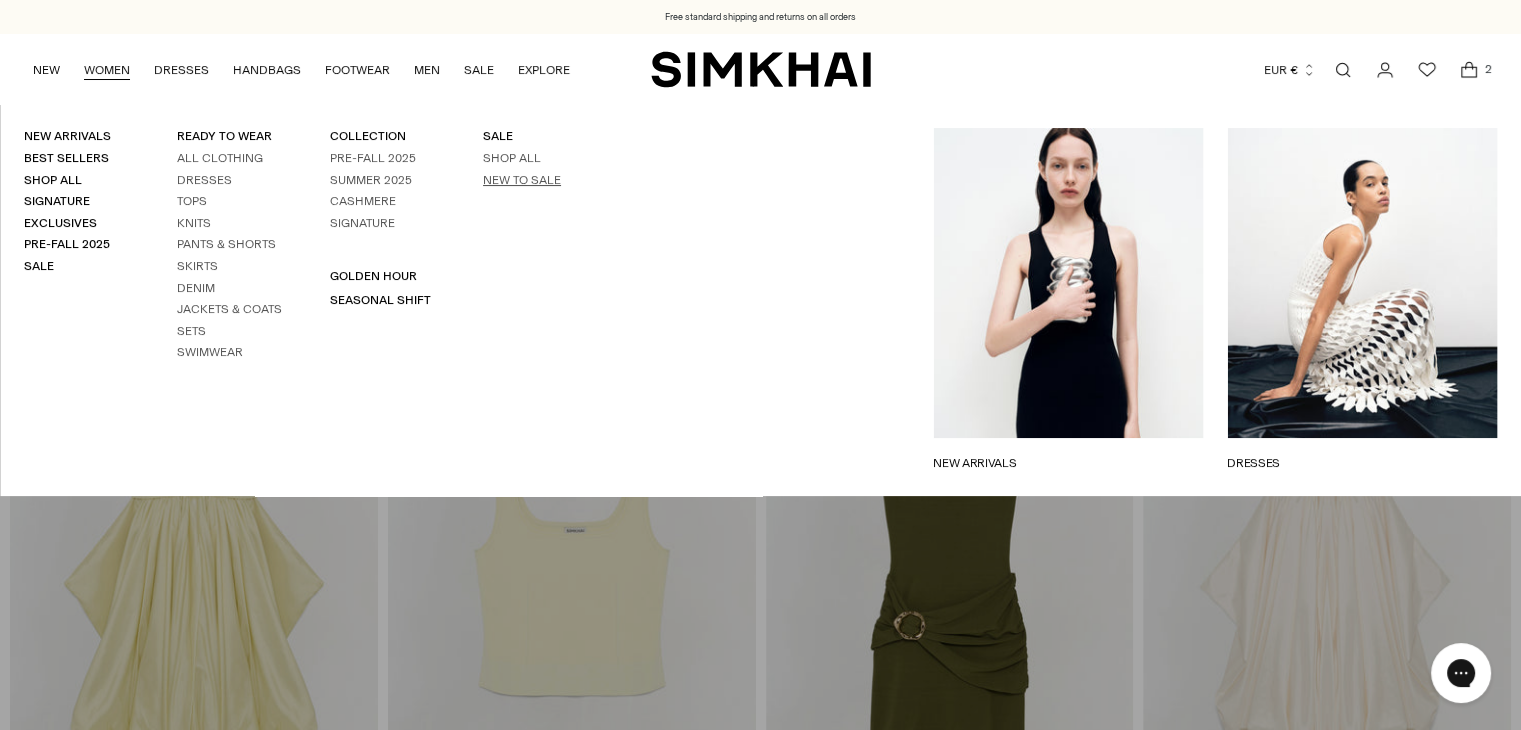 click on "New to Sale" at bounding box center [522, 180] 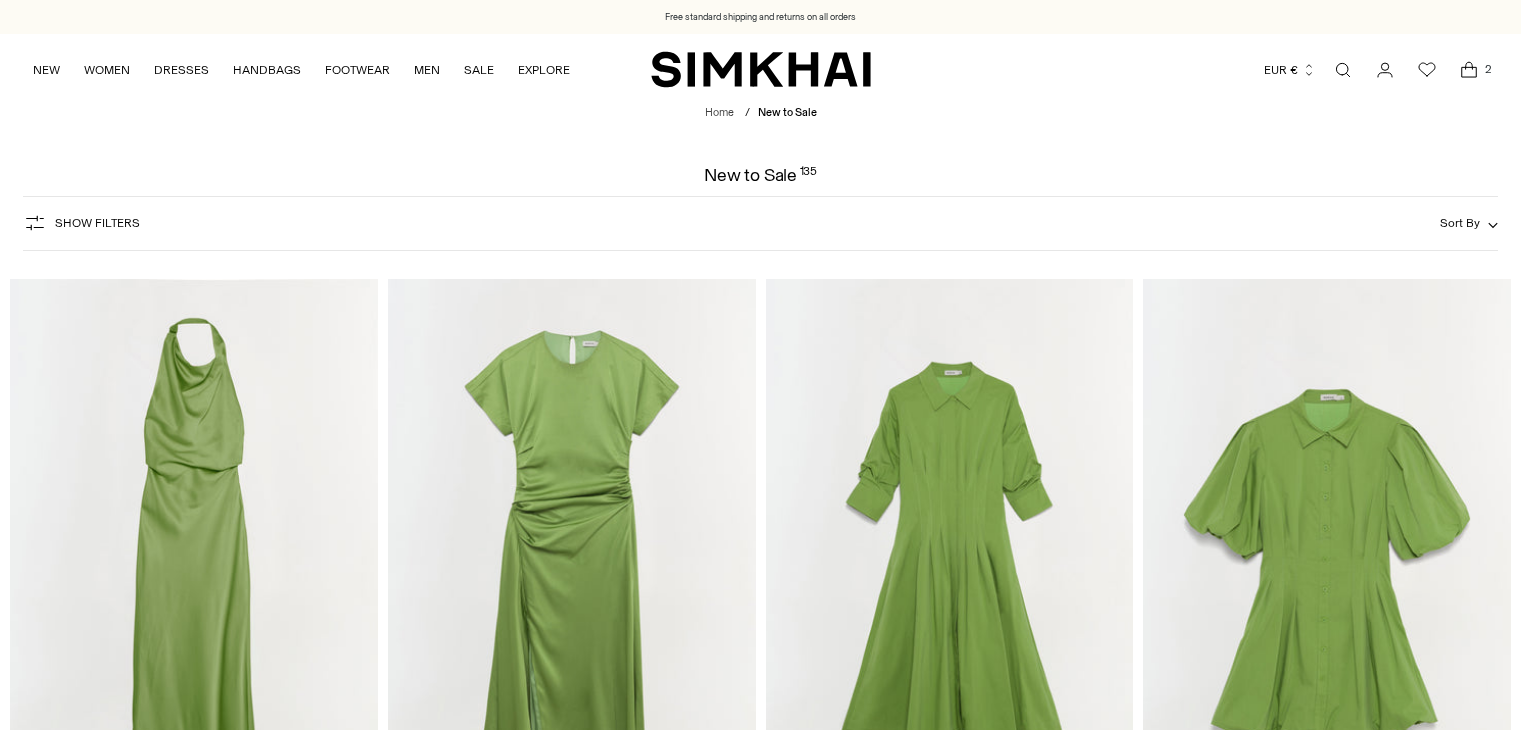 scroll, scrollTop: 0, scrollLeft: 0, axis: both 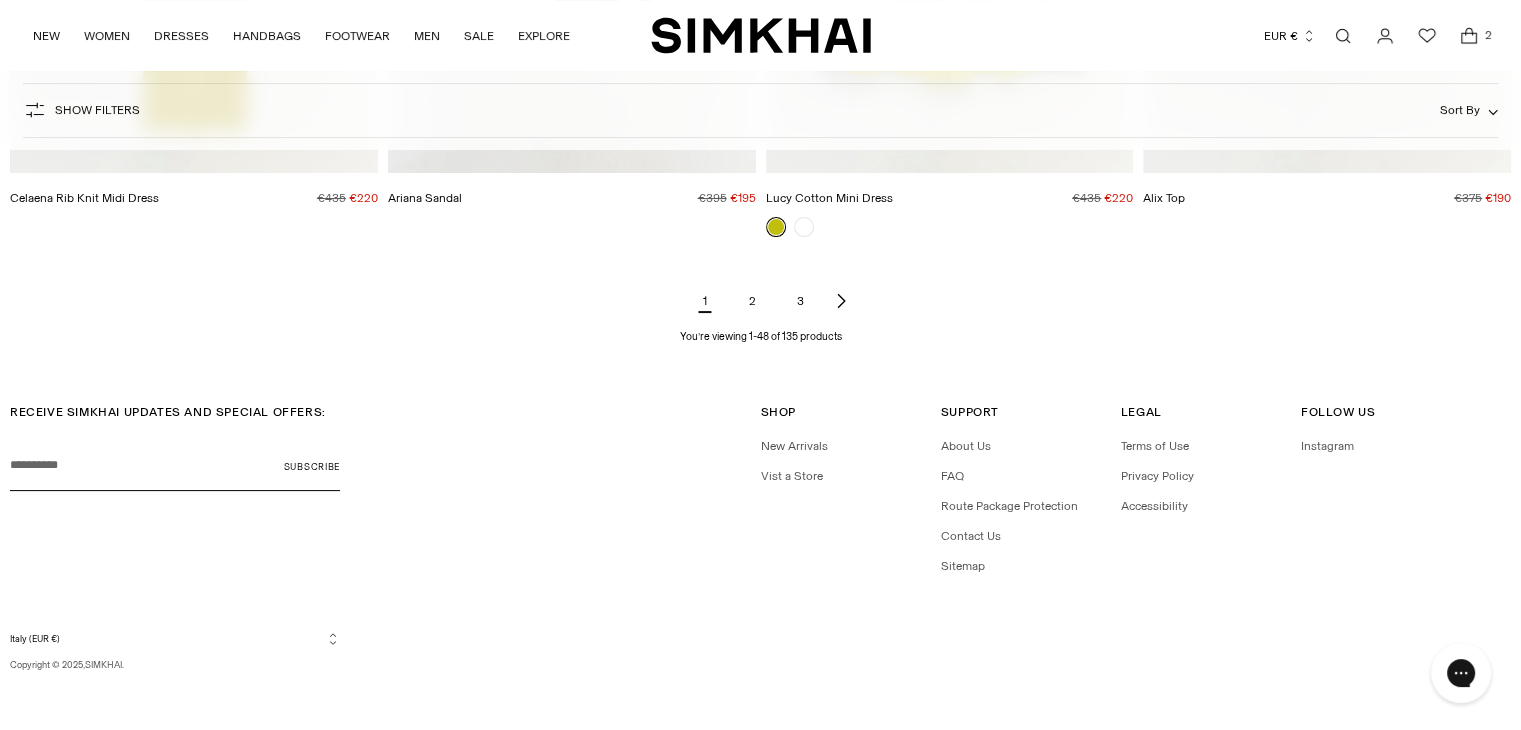 click on "2" at bounding box center [753, 301] 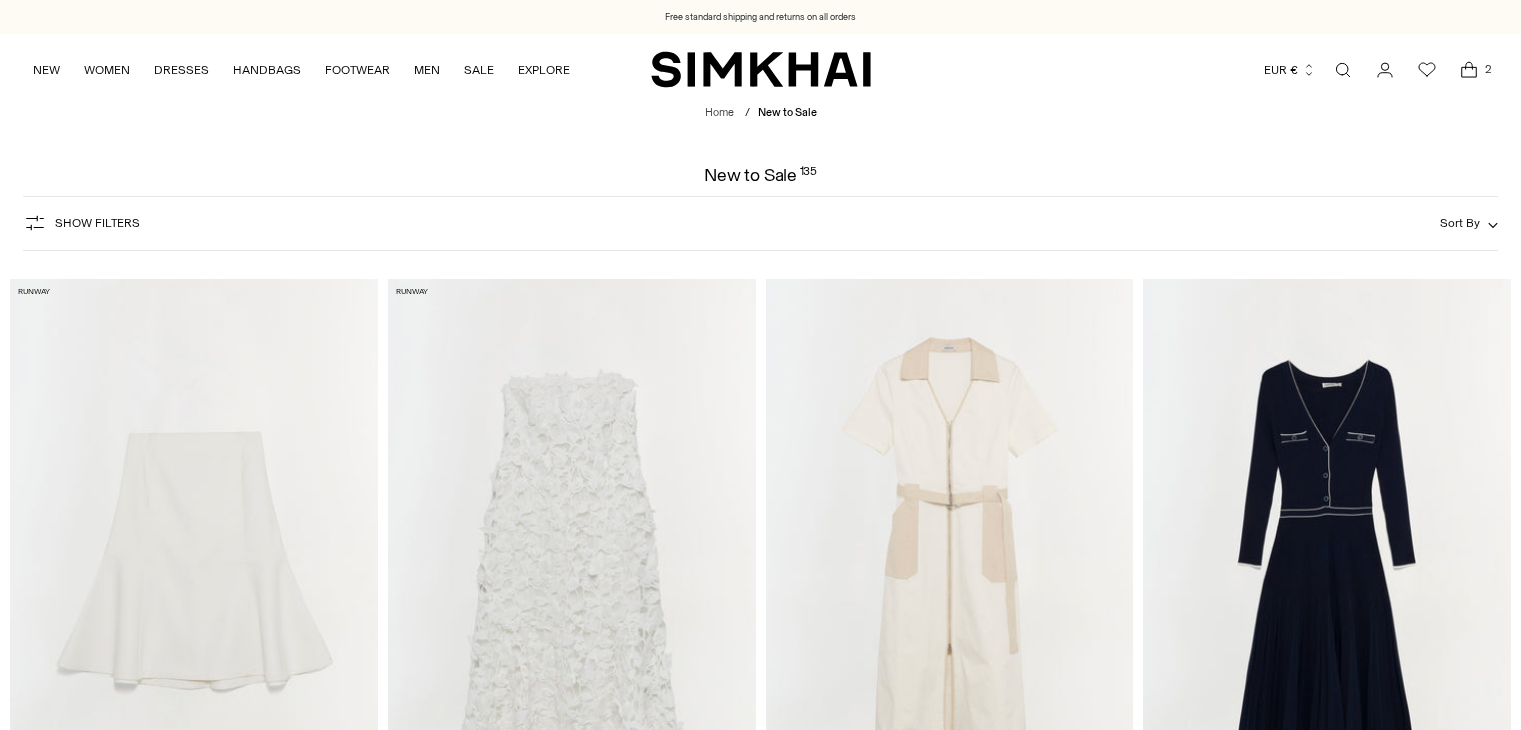 scroll, scrollTop: 0, scrollLeft: 0, axis: both 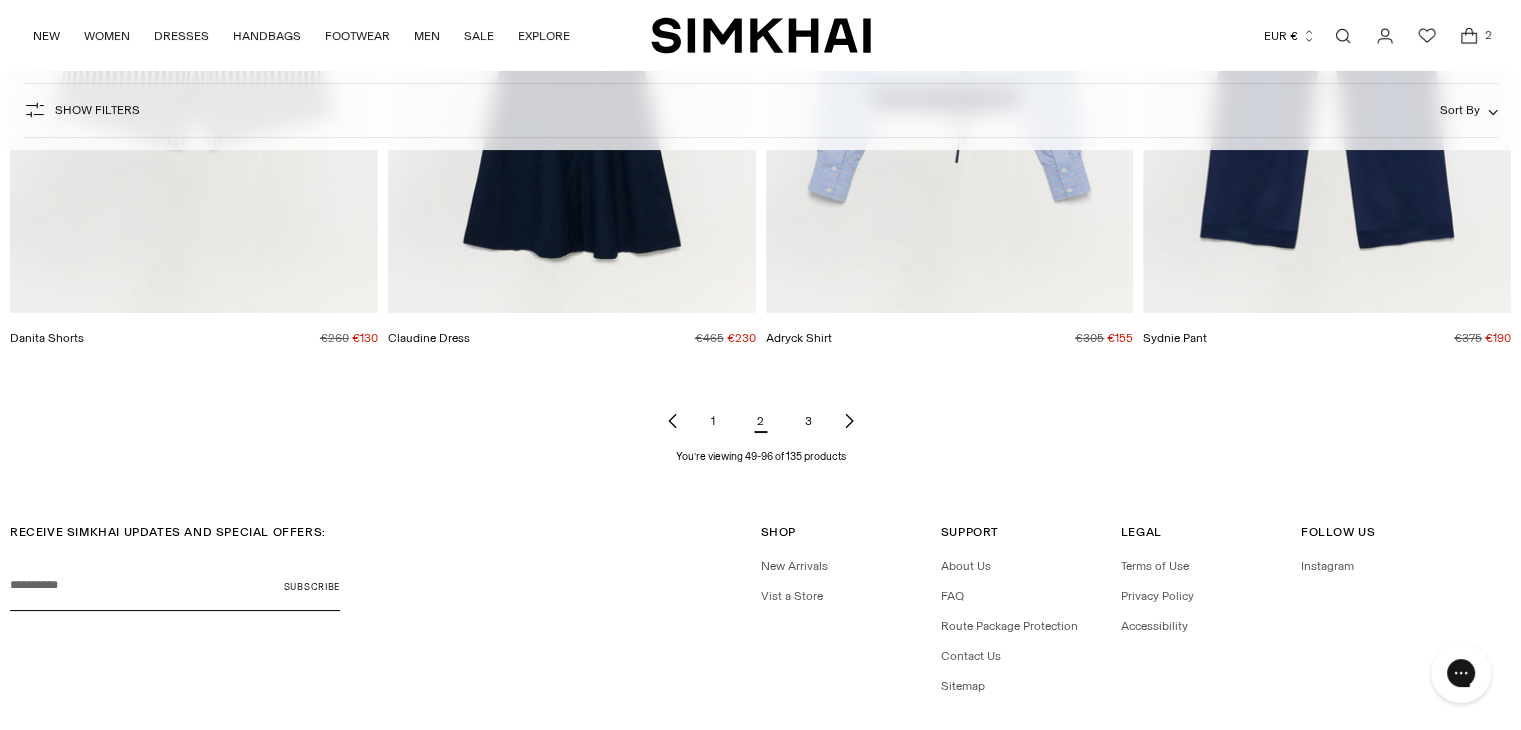 click on "3" at bounding box center [809, 421] 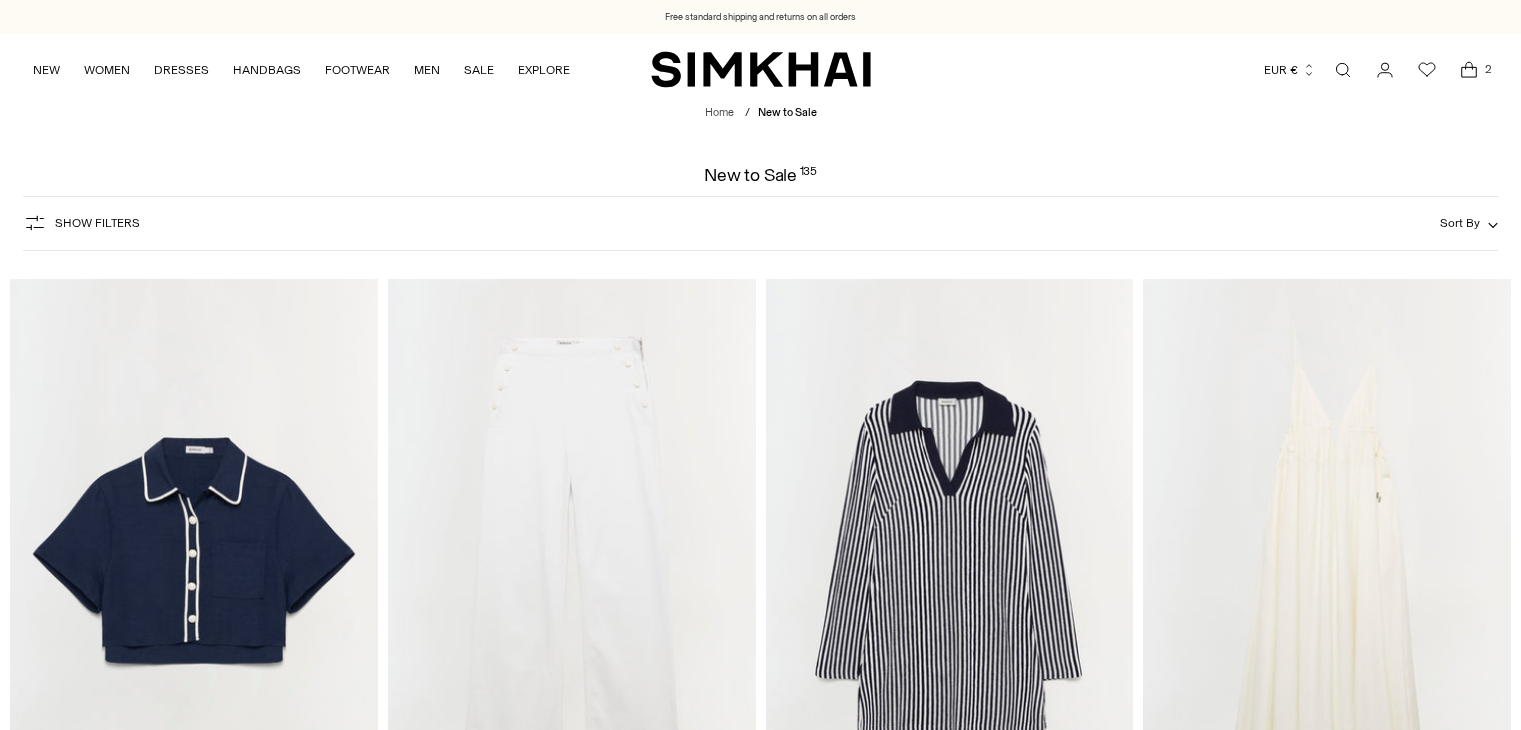 scroll, scrollTop: 0, scrollLeft: 0, axis: both 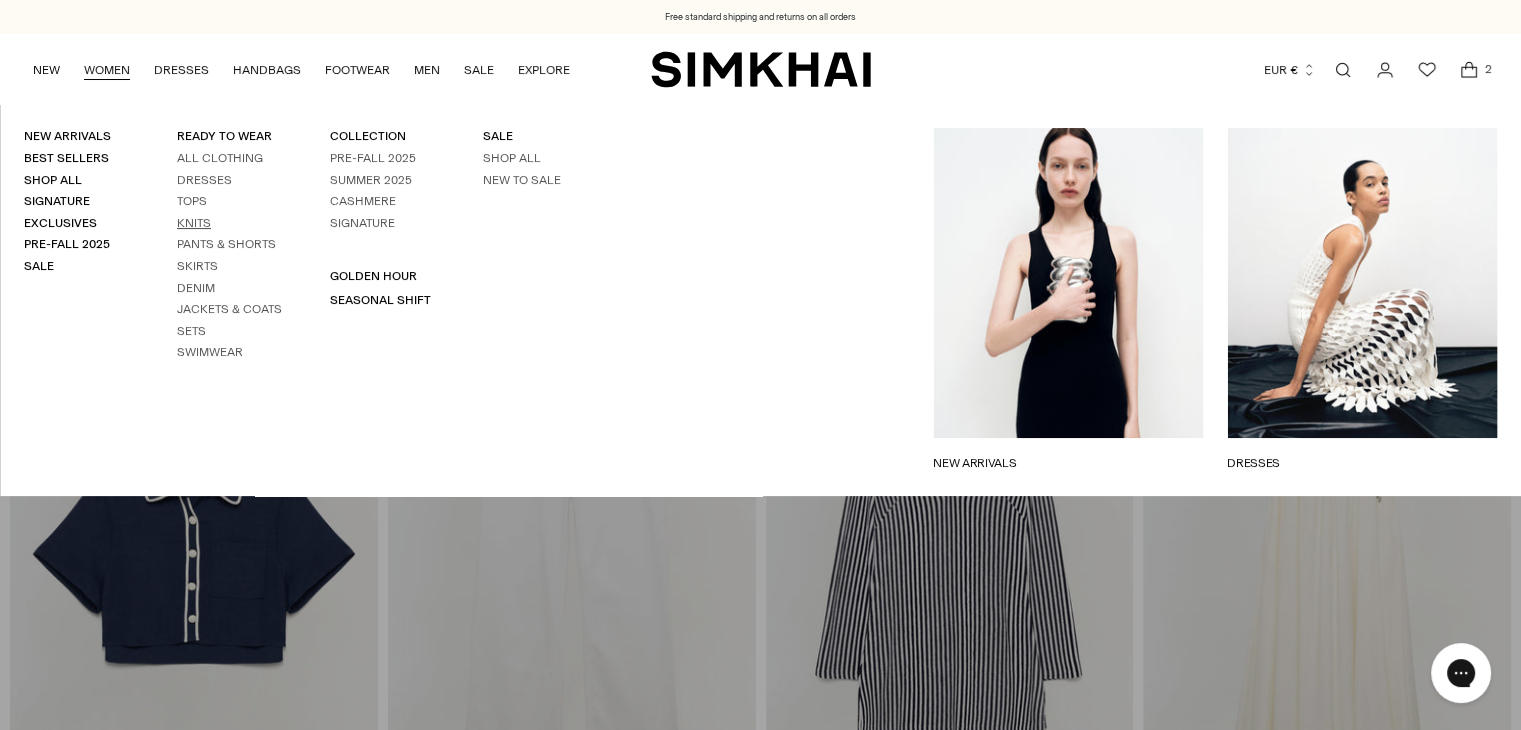 click on "Knits" at bounding box center [194, 223] 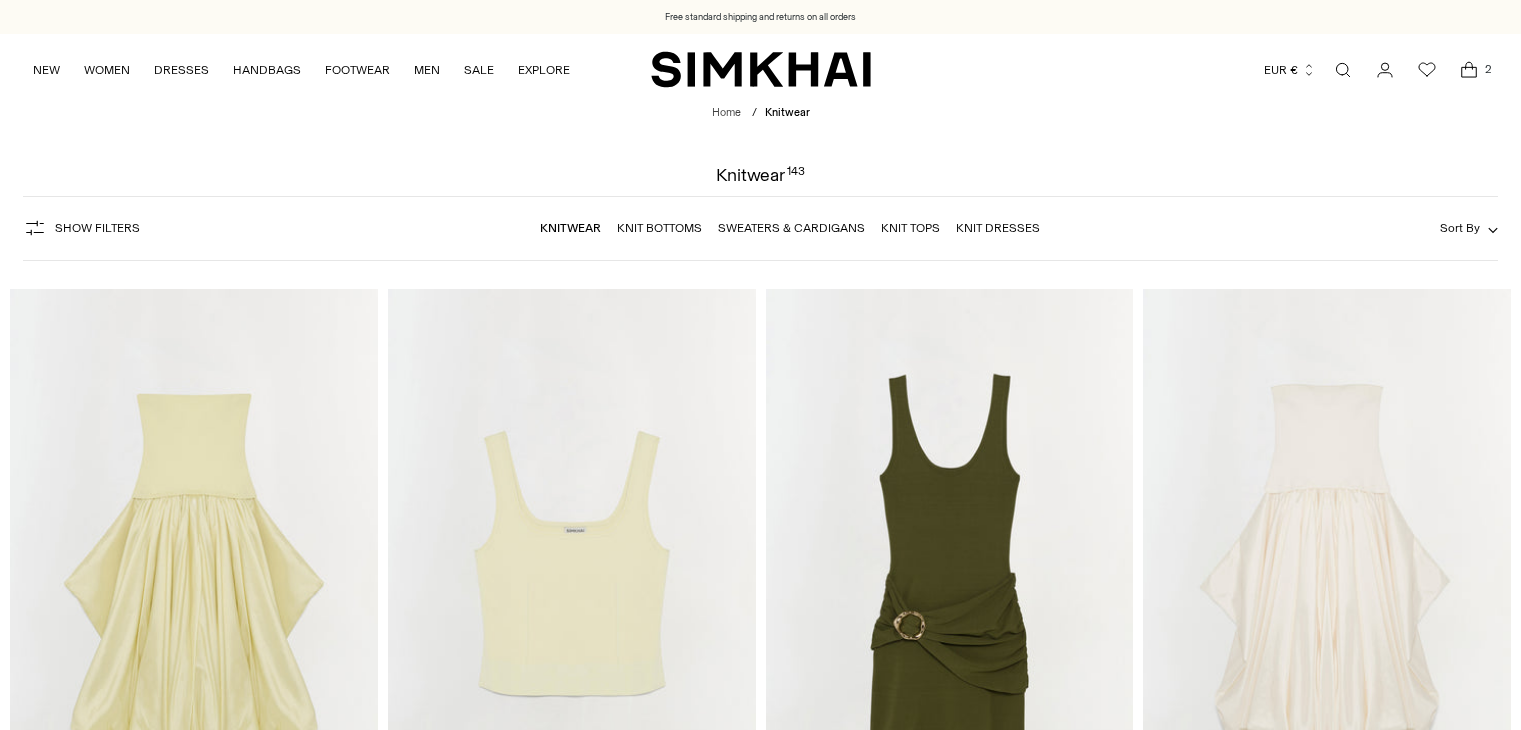 scroll, scrollTop: 0, scrollLeft: 0, axis: both 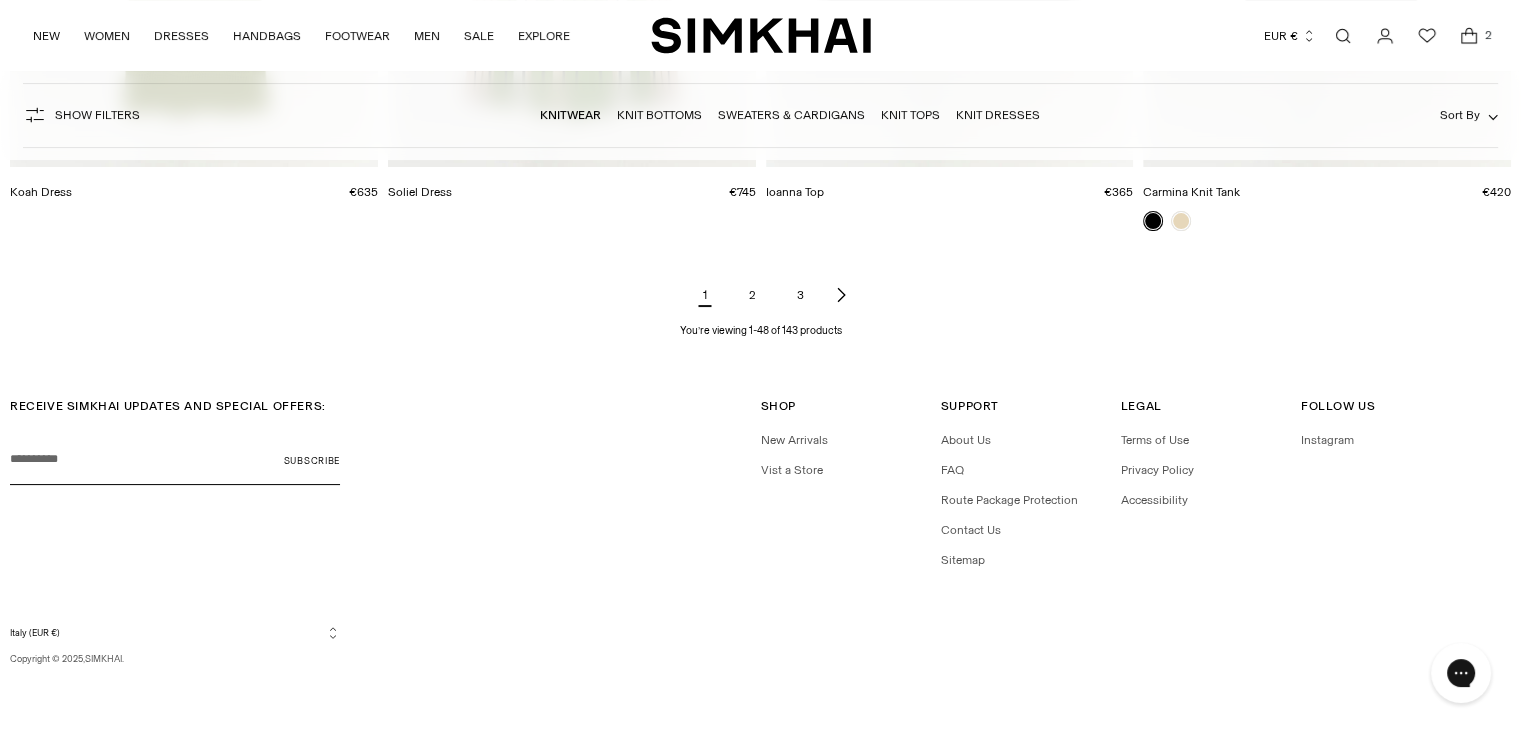 click on "2" at bounding box center [753, 295] 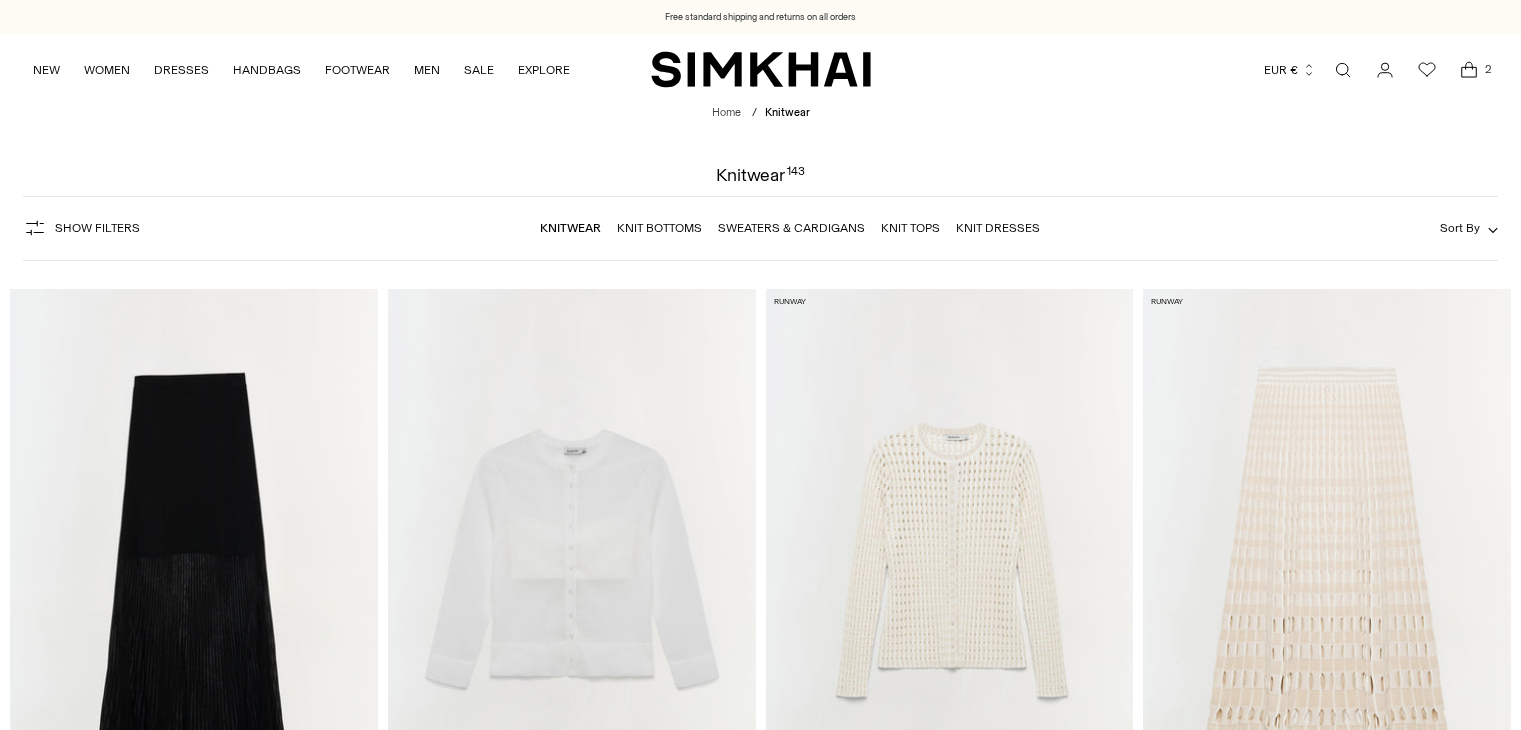 scroll, scrollTop: 0, scrollLeft: 0, axis: both 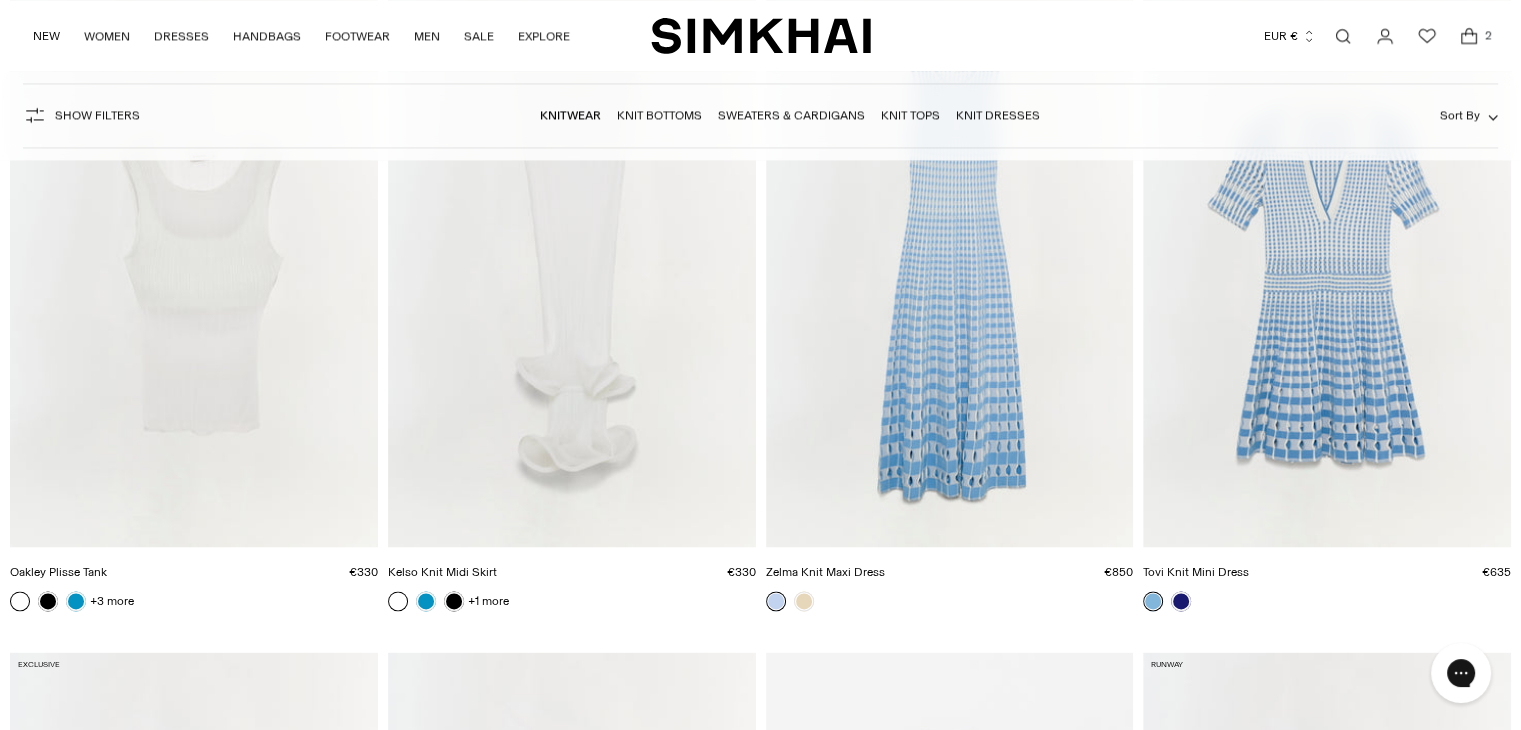 click at bounding box center (0, 0) 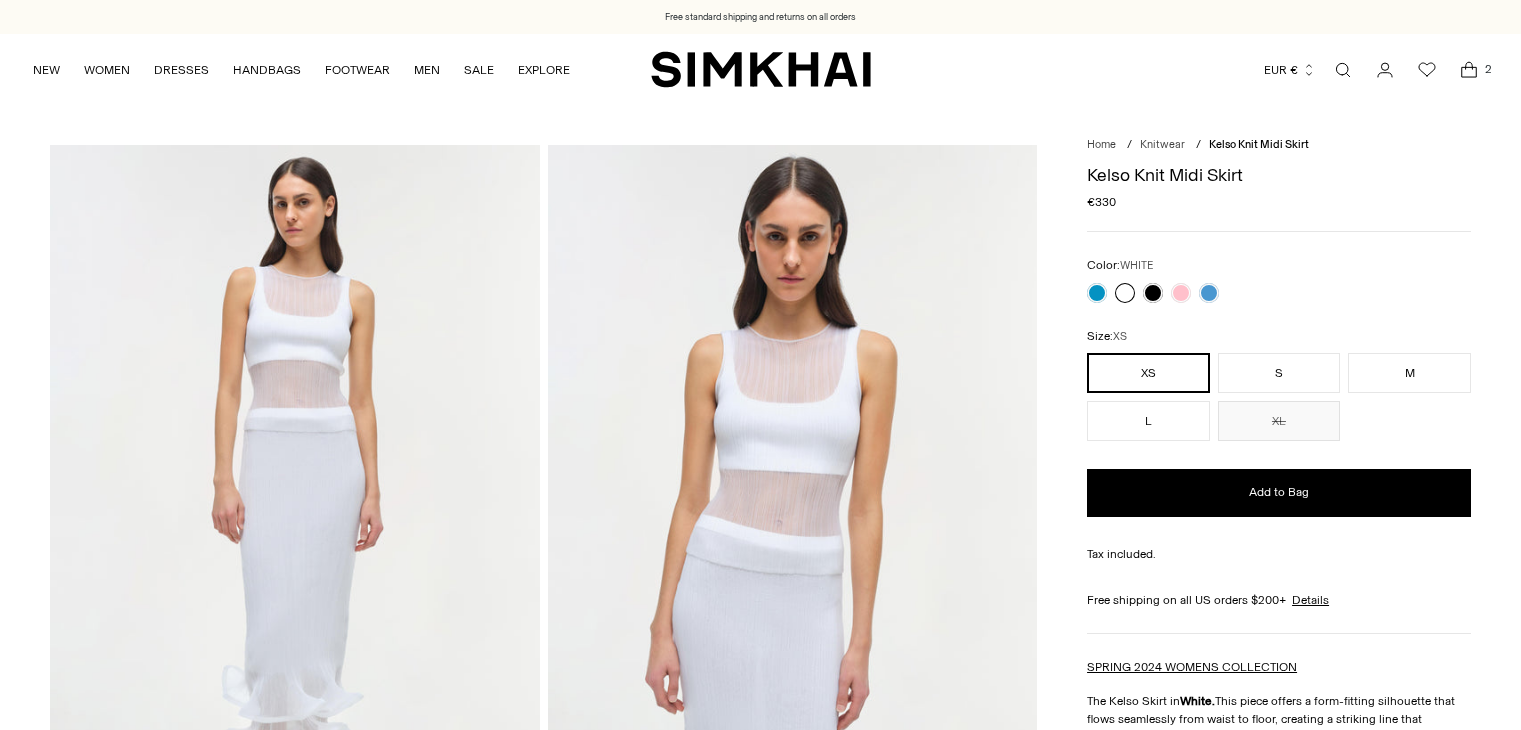 scroll, scrollTop: 0, scrollLeft: 0, axis: both 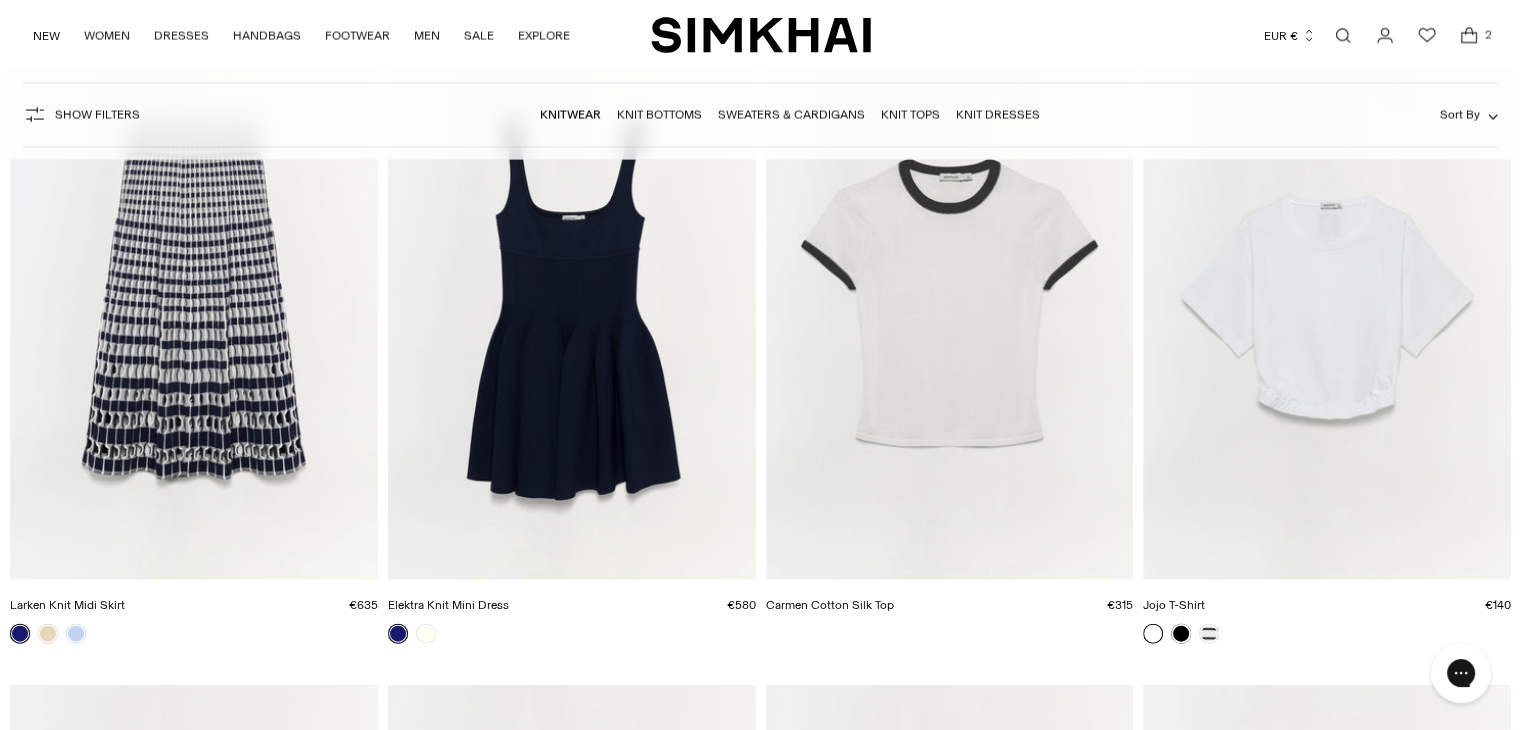 drag, startPoint x: 1179, startPoint y: 639, endPoint x: 1299, endPoint y: 284, distance: 374.73325 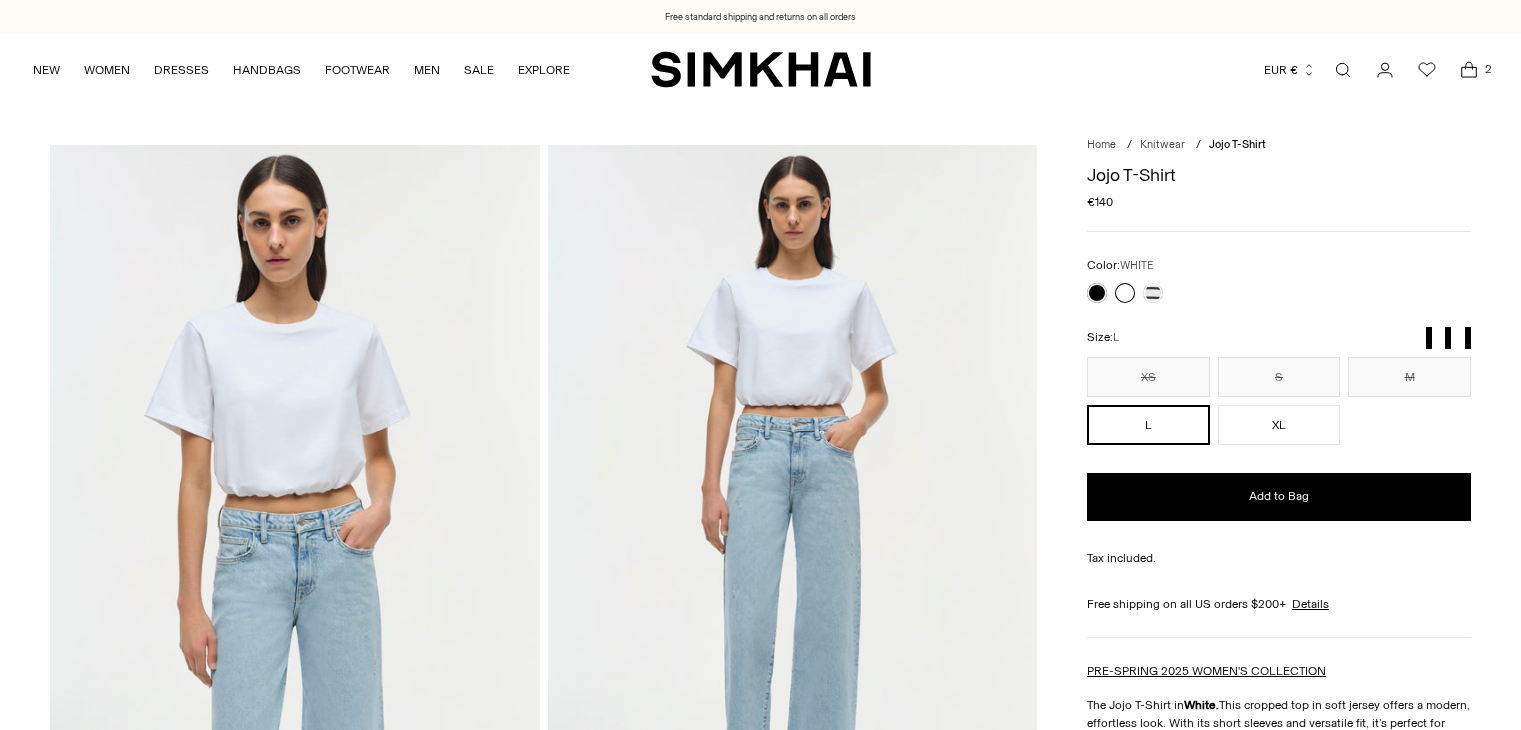 scroll, scrollTop: 0, scrollLeft: 0, axis: both 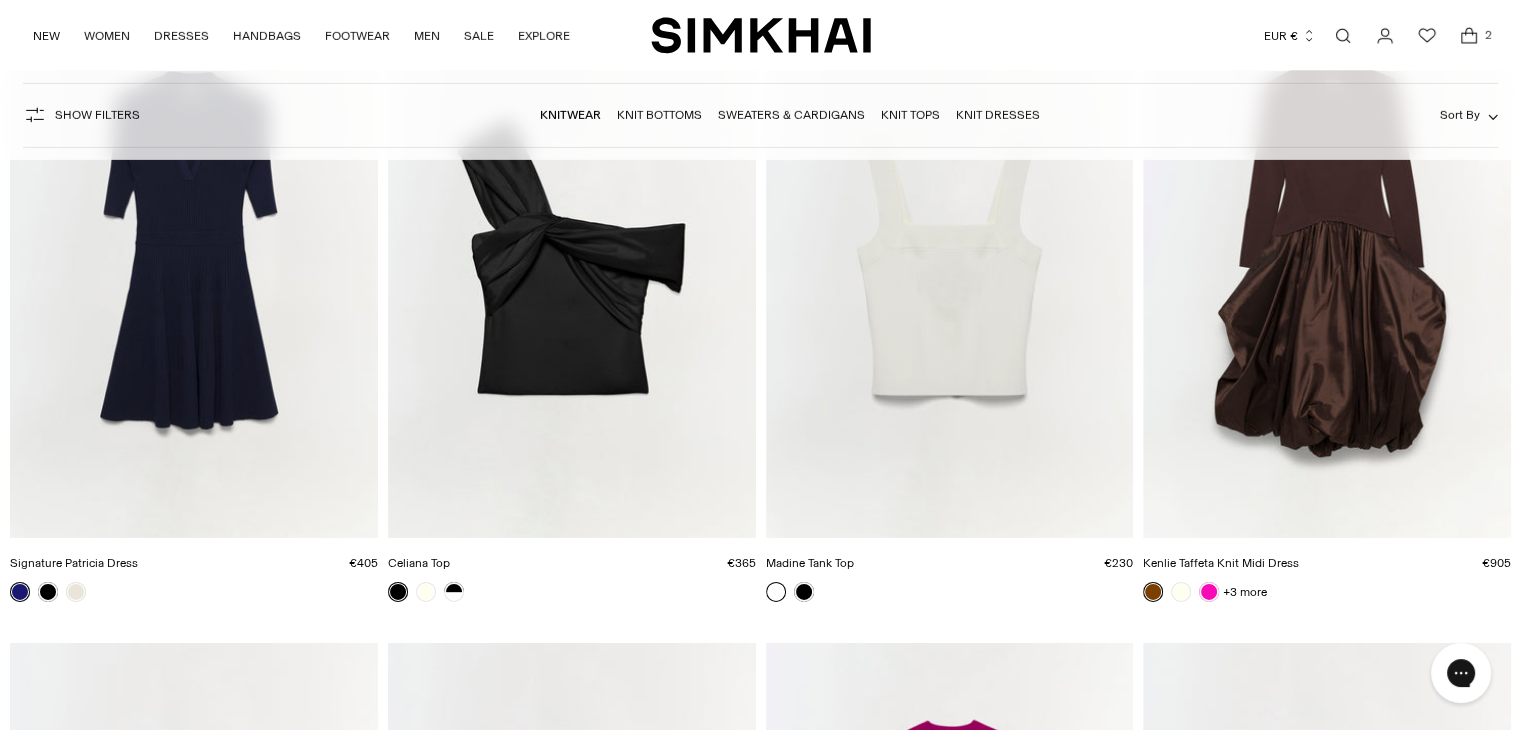 click at bounding box center (0, 0) 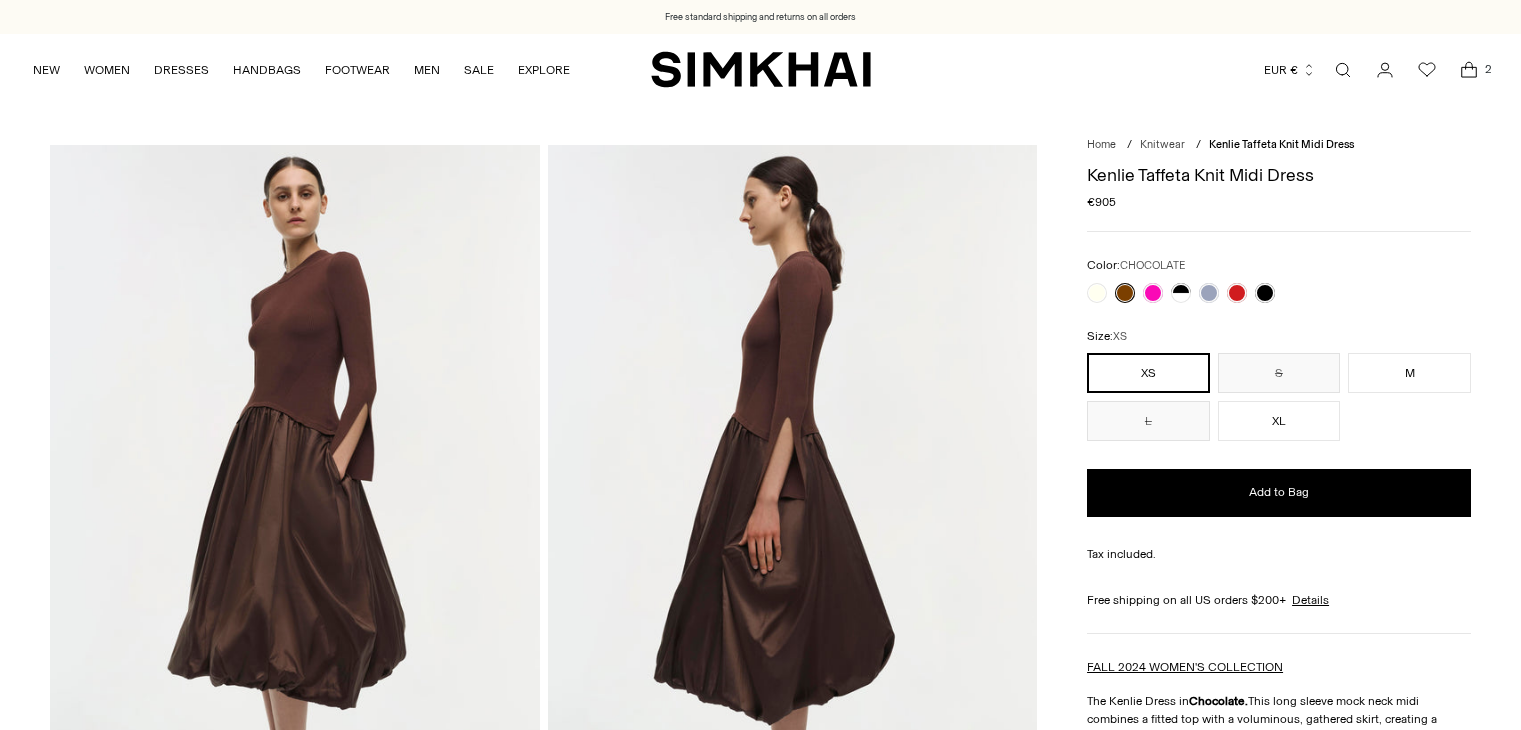 scroll, scrollTop: 0, scrollLeft: 0, axis: both 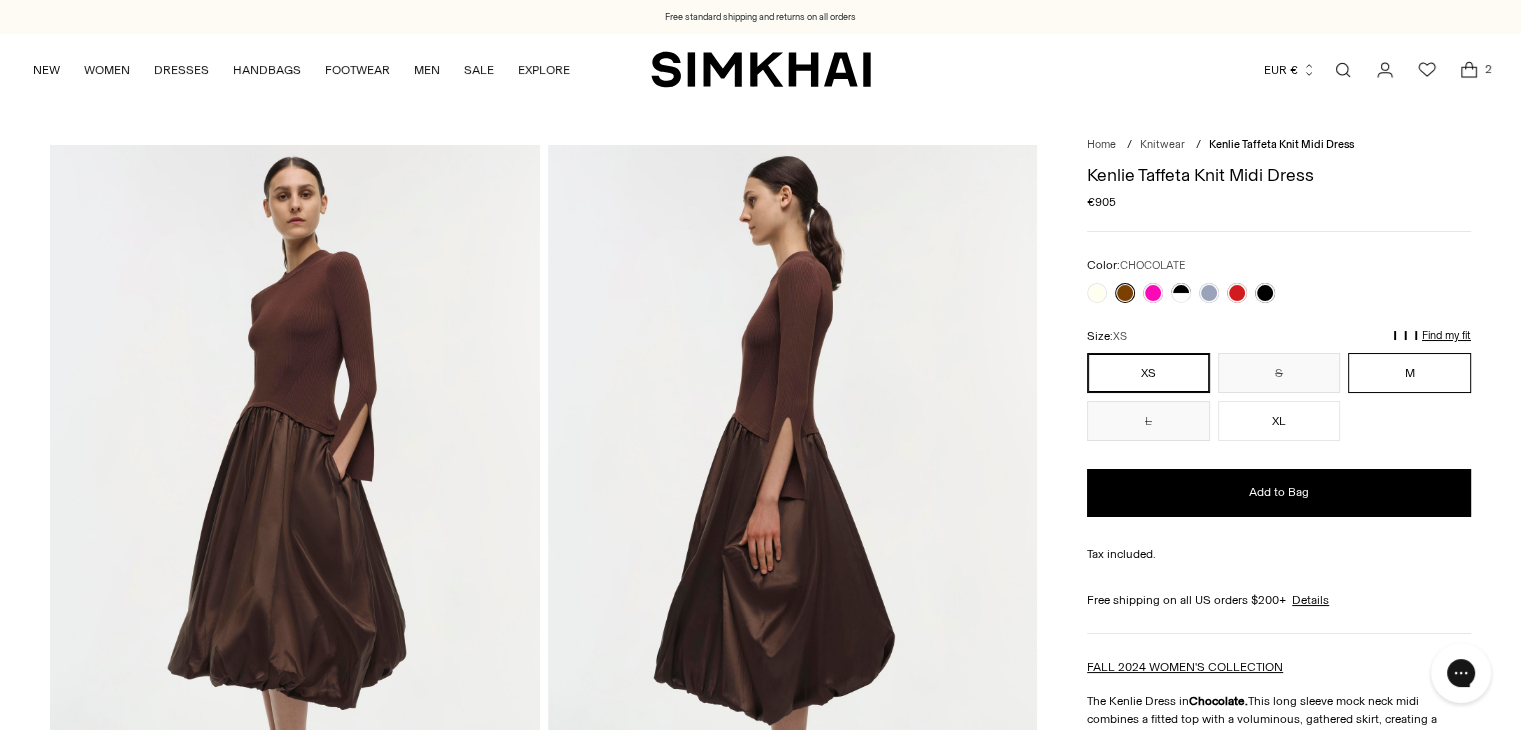 click on "M" at bounding box center [1409, 373] 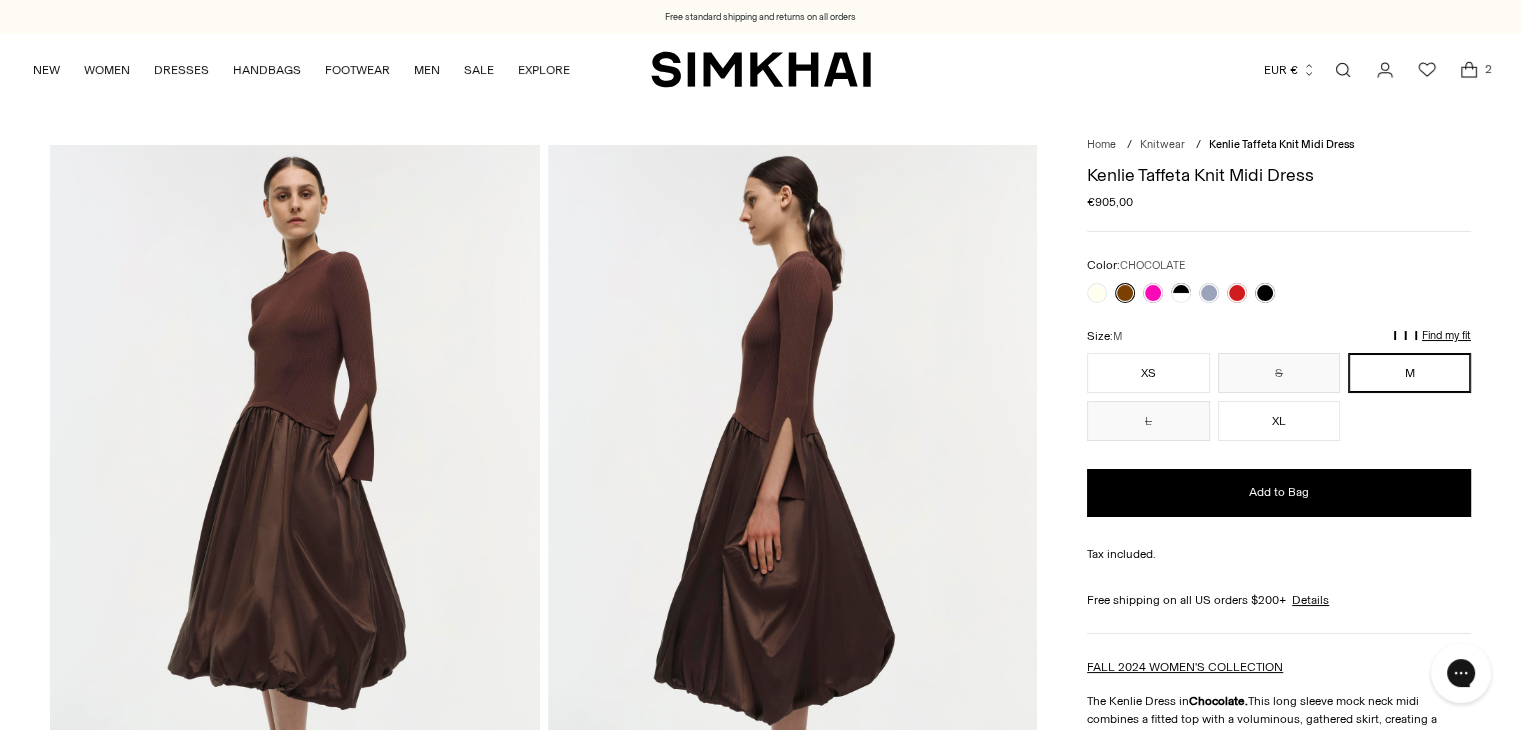 click 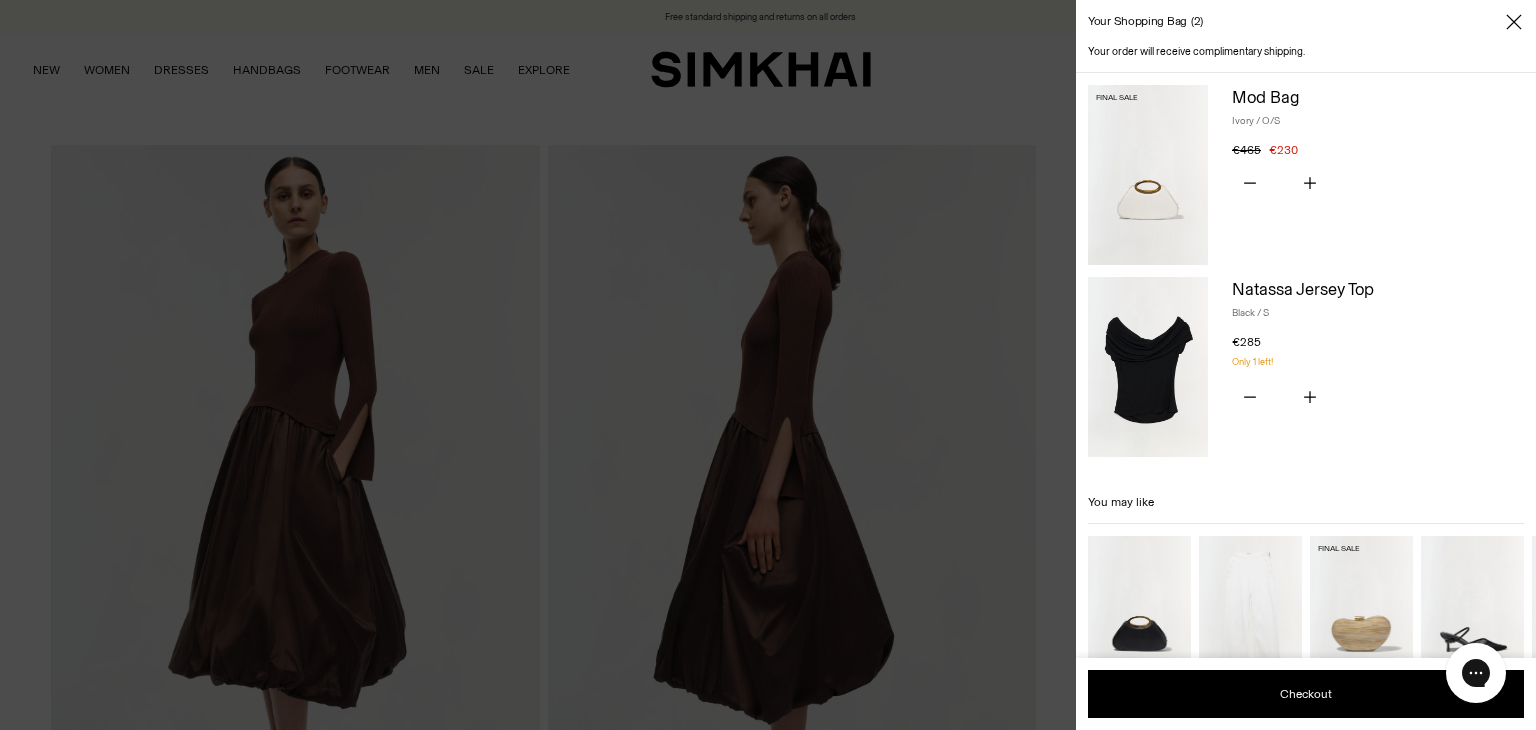 type 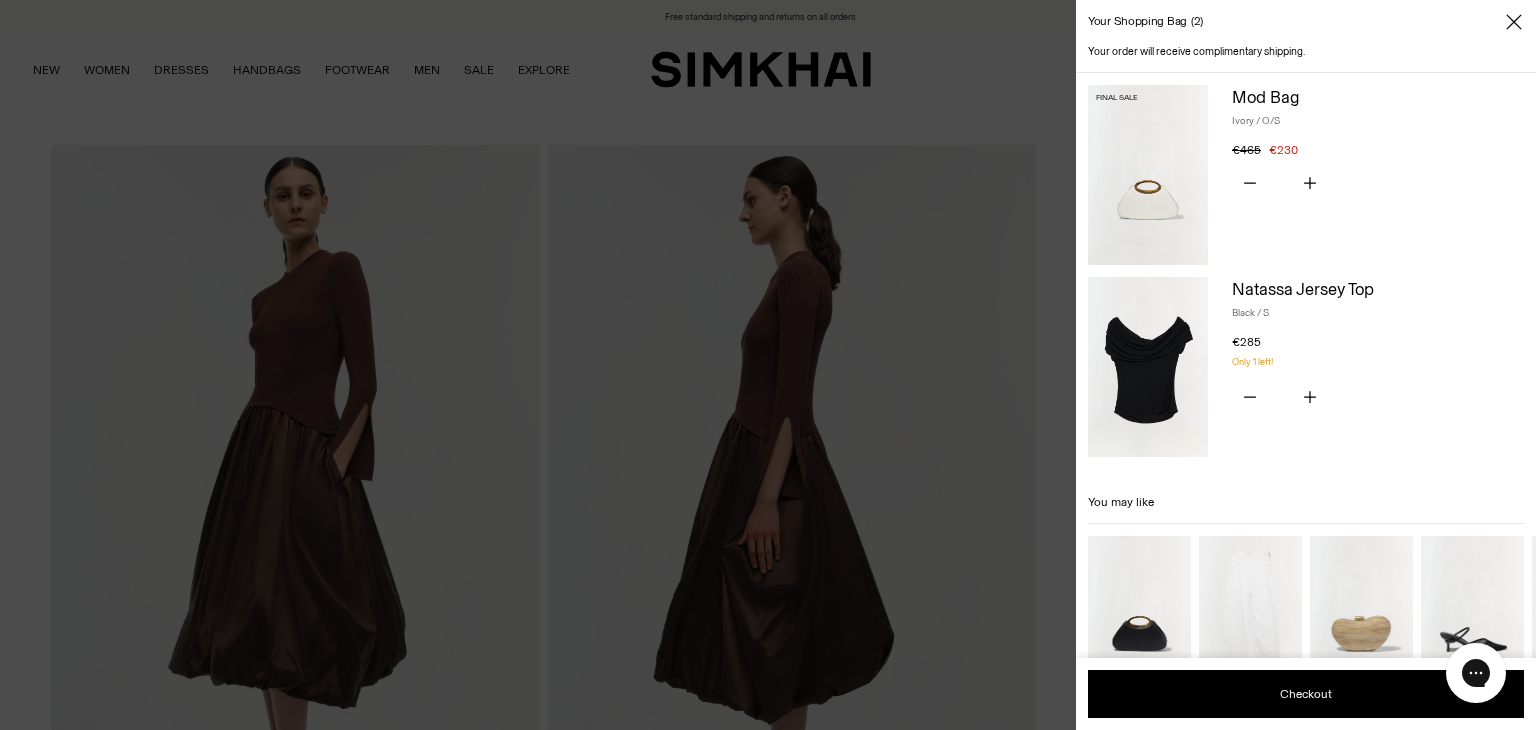 click at bounding box center (1148, 175) 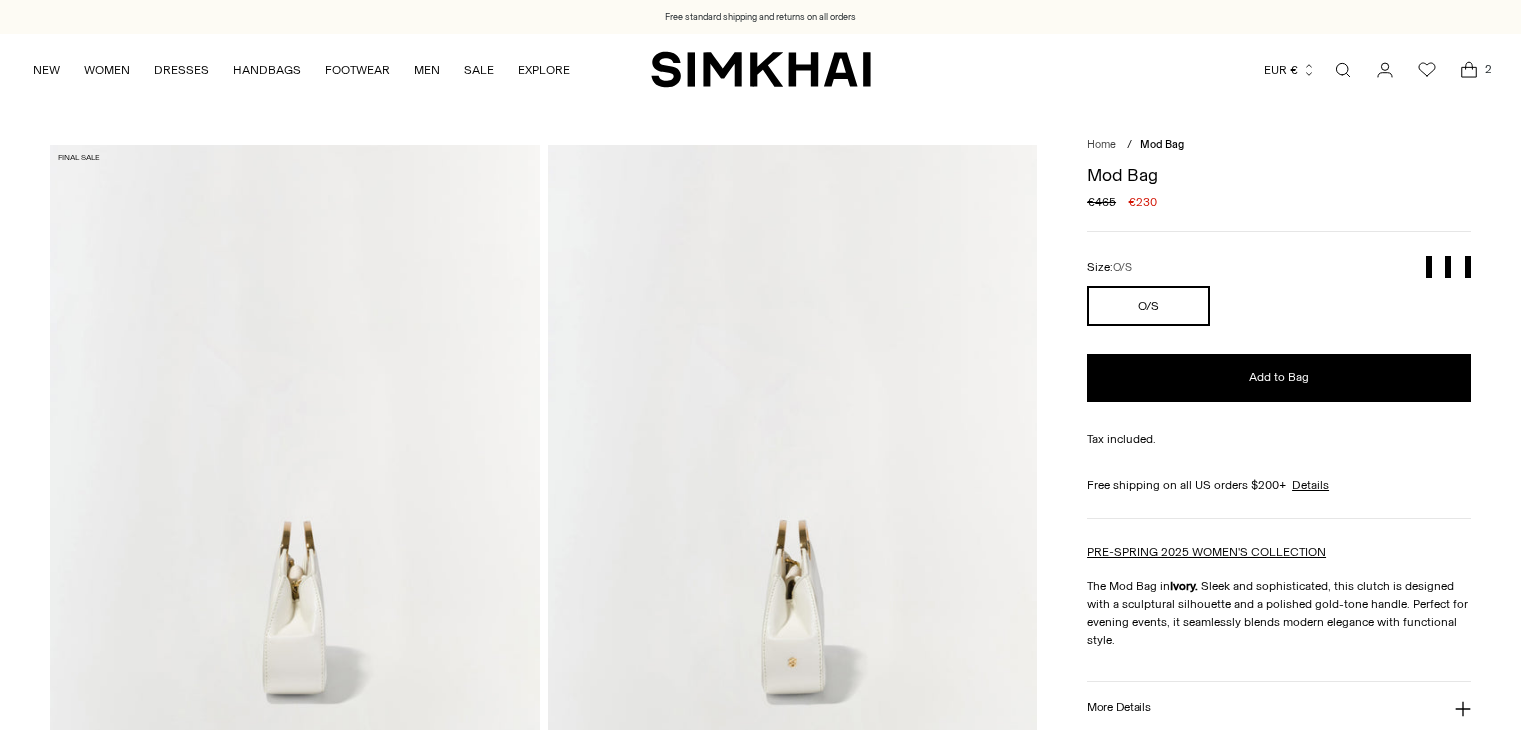 scroll, scrollTop: 0, scrollLeft: 0, axis: both 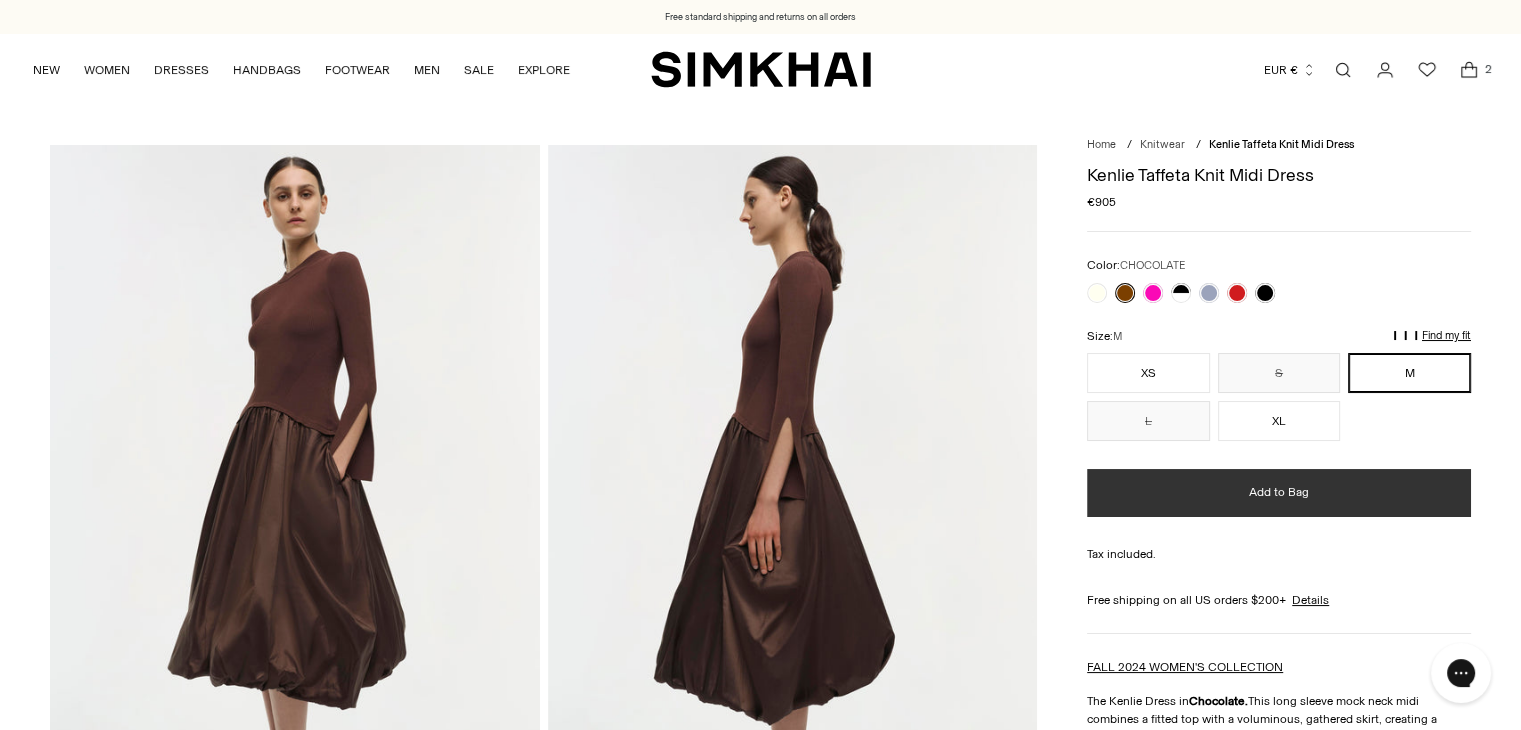 click on "Add to Bag" at bounding box center [1279, 493] 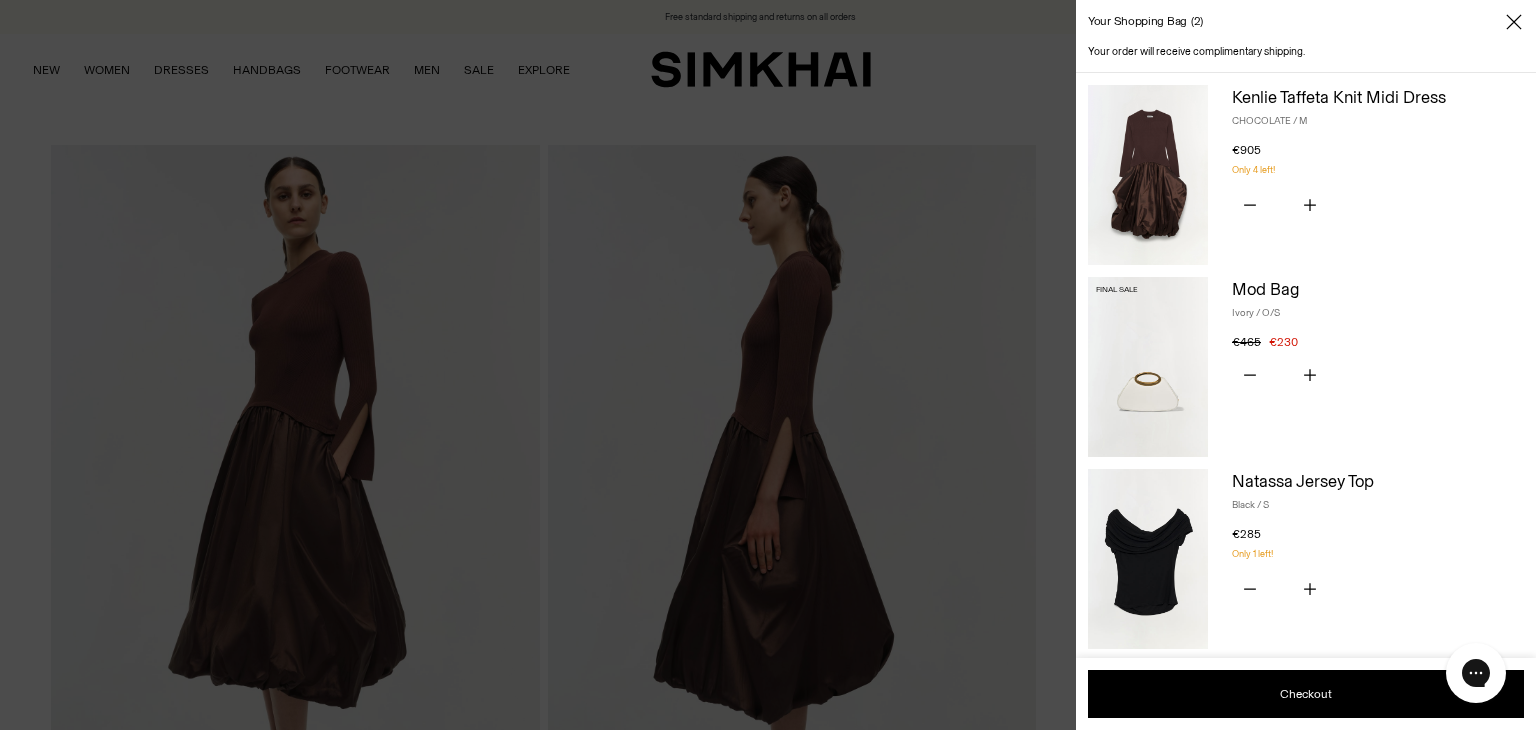 click 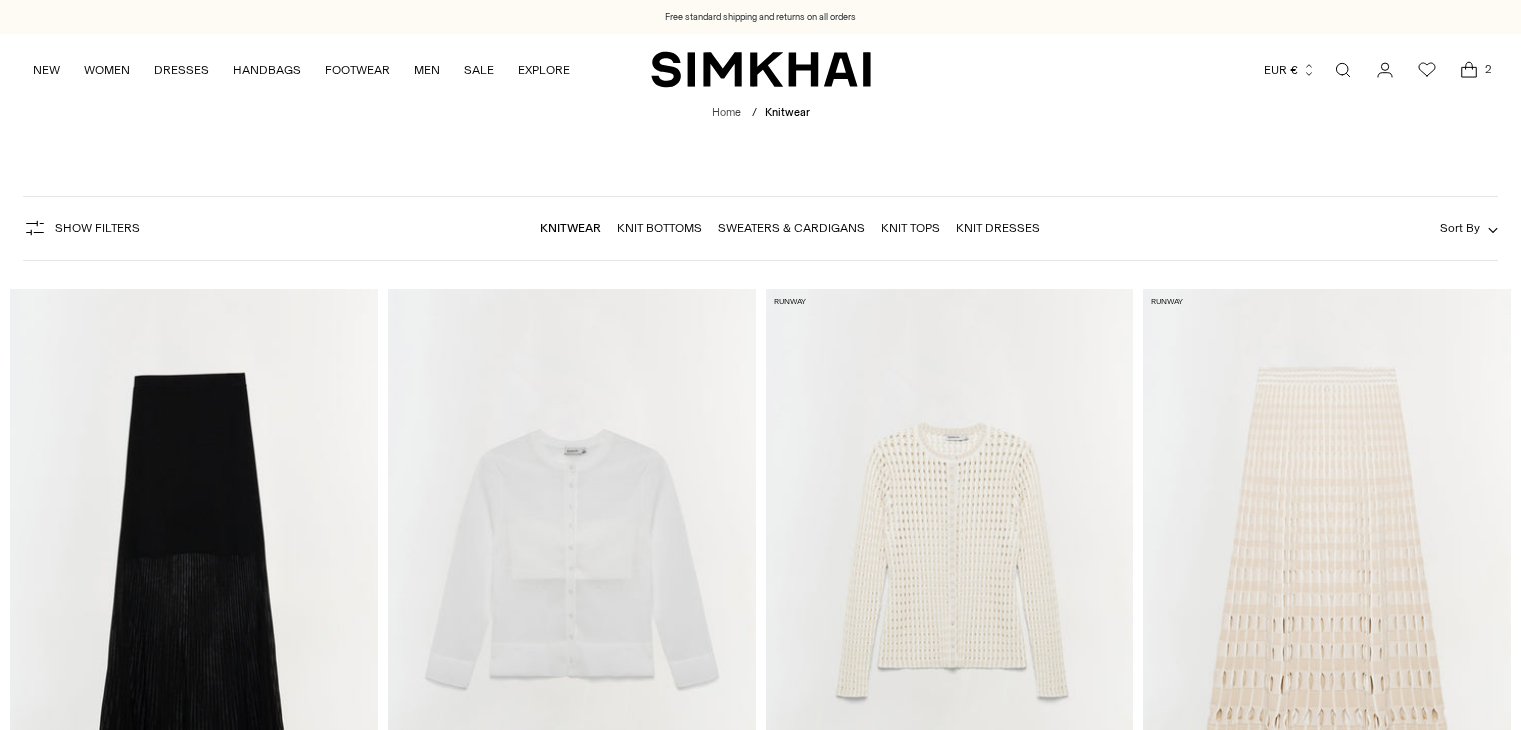scroll, scrollTop: 6212, scrollLeft: 0, axis: vertical 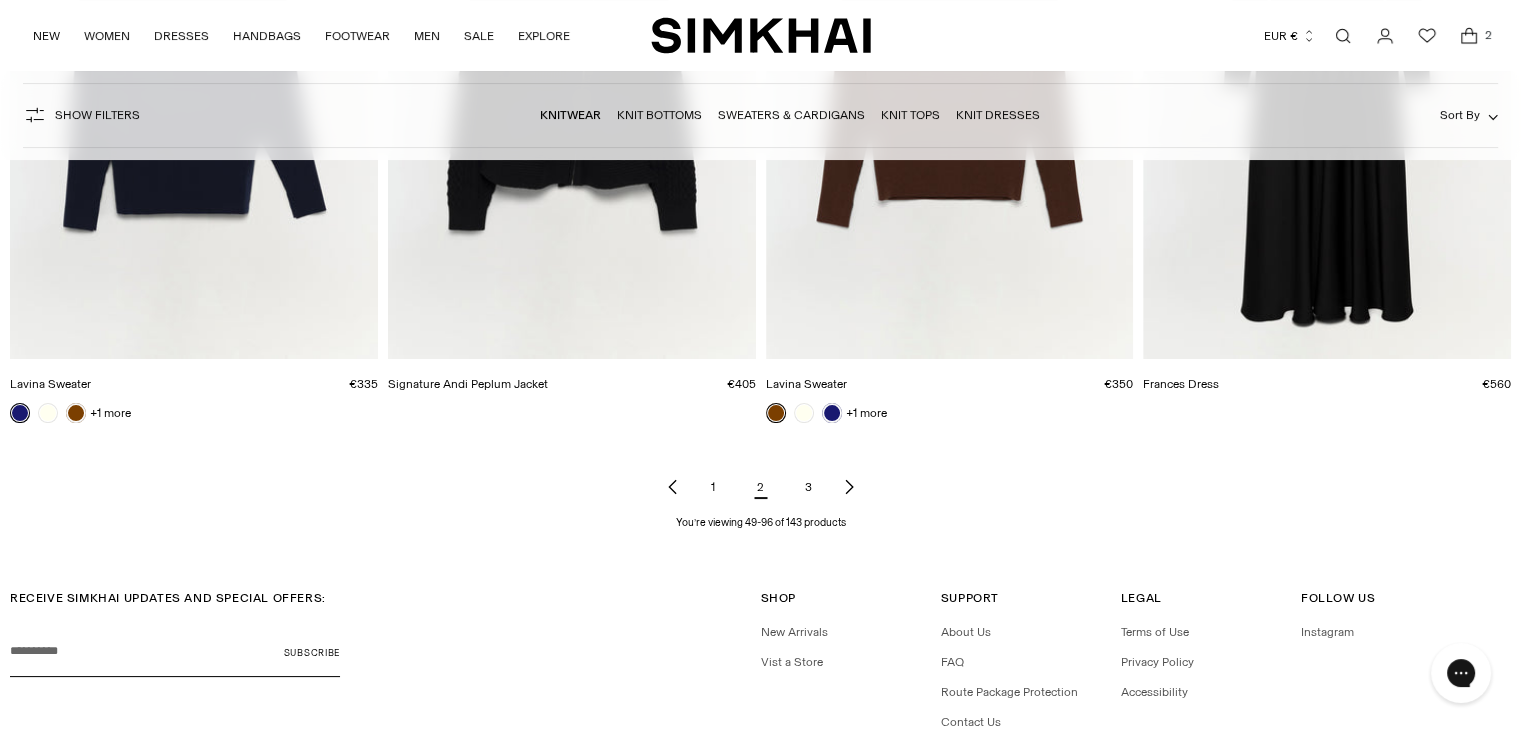 click on "3" at bounding box center (809, 487) 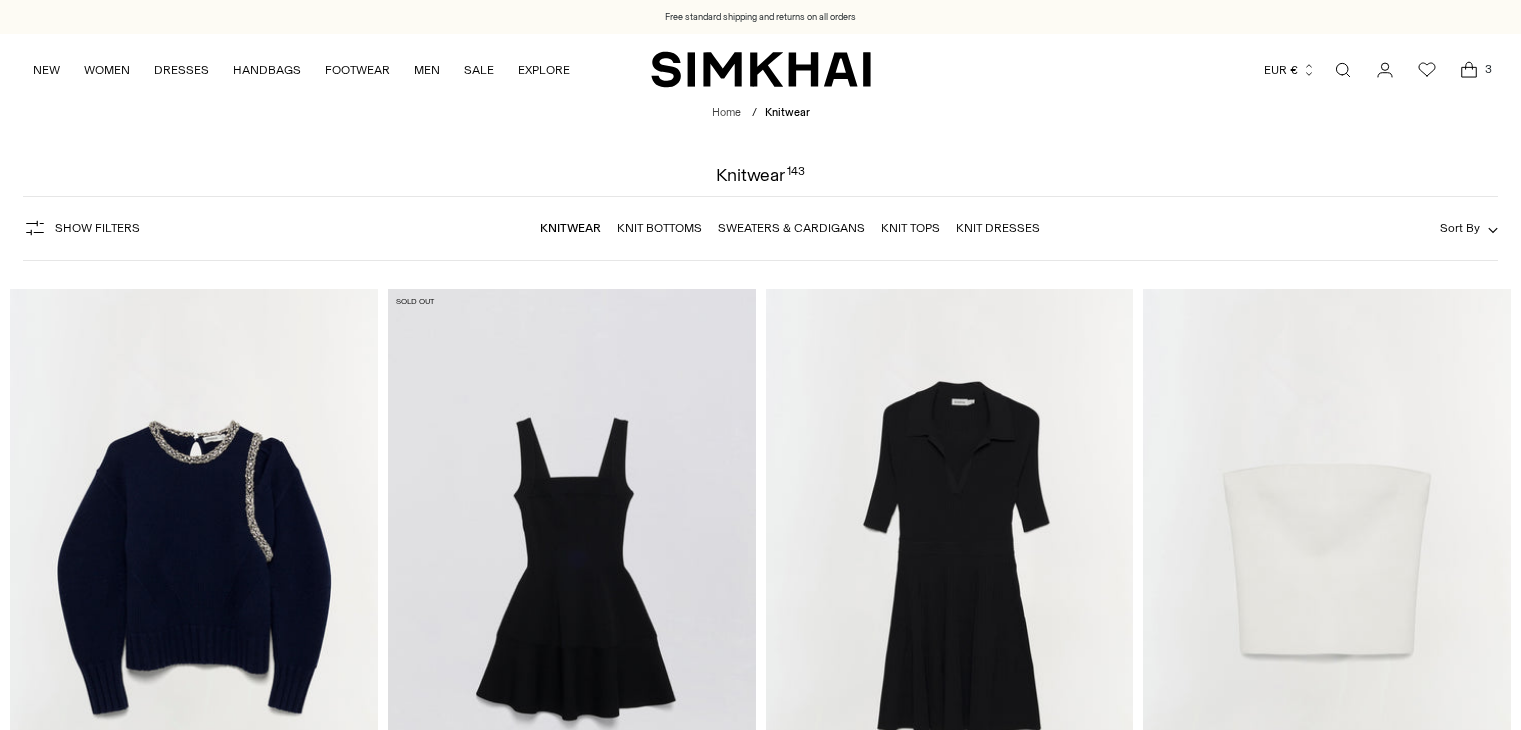 scroll, scrollTop: 0, scrollLeft: 0, axis: both 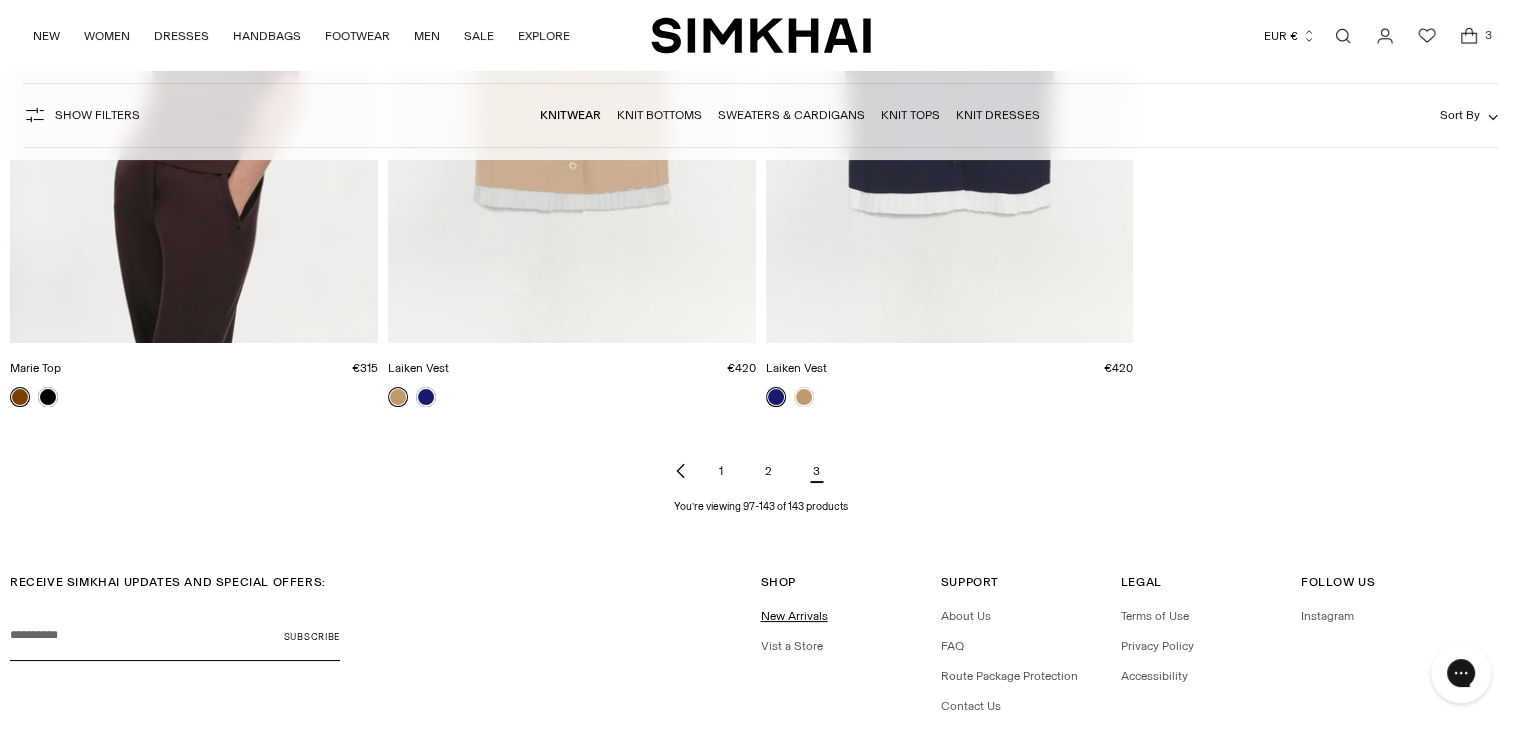 click on "New Arrivals" at bounding box center [794, 616] 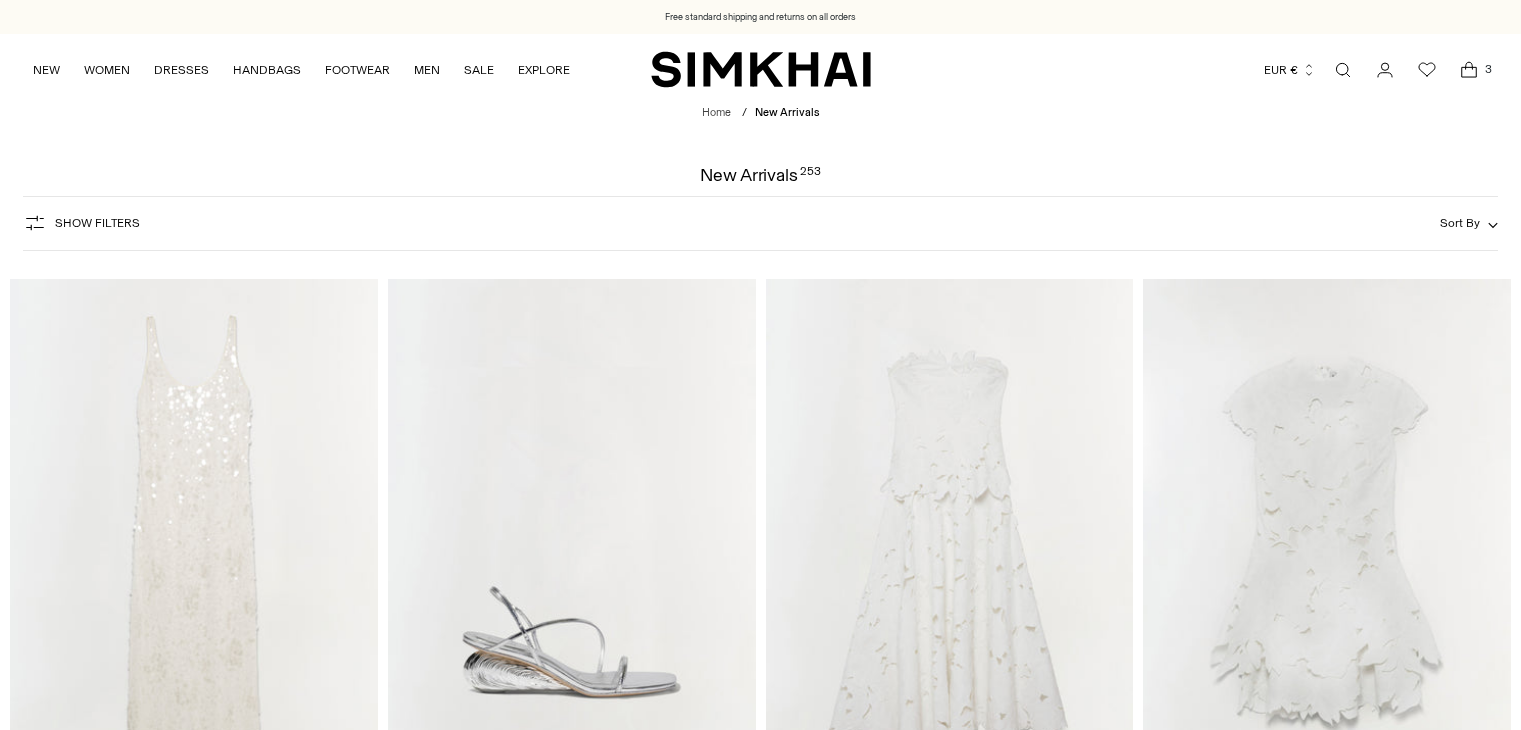 scroll, scrollTop: 0, scrollLeft: 0, axis: both 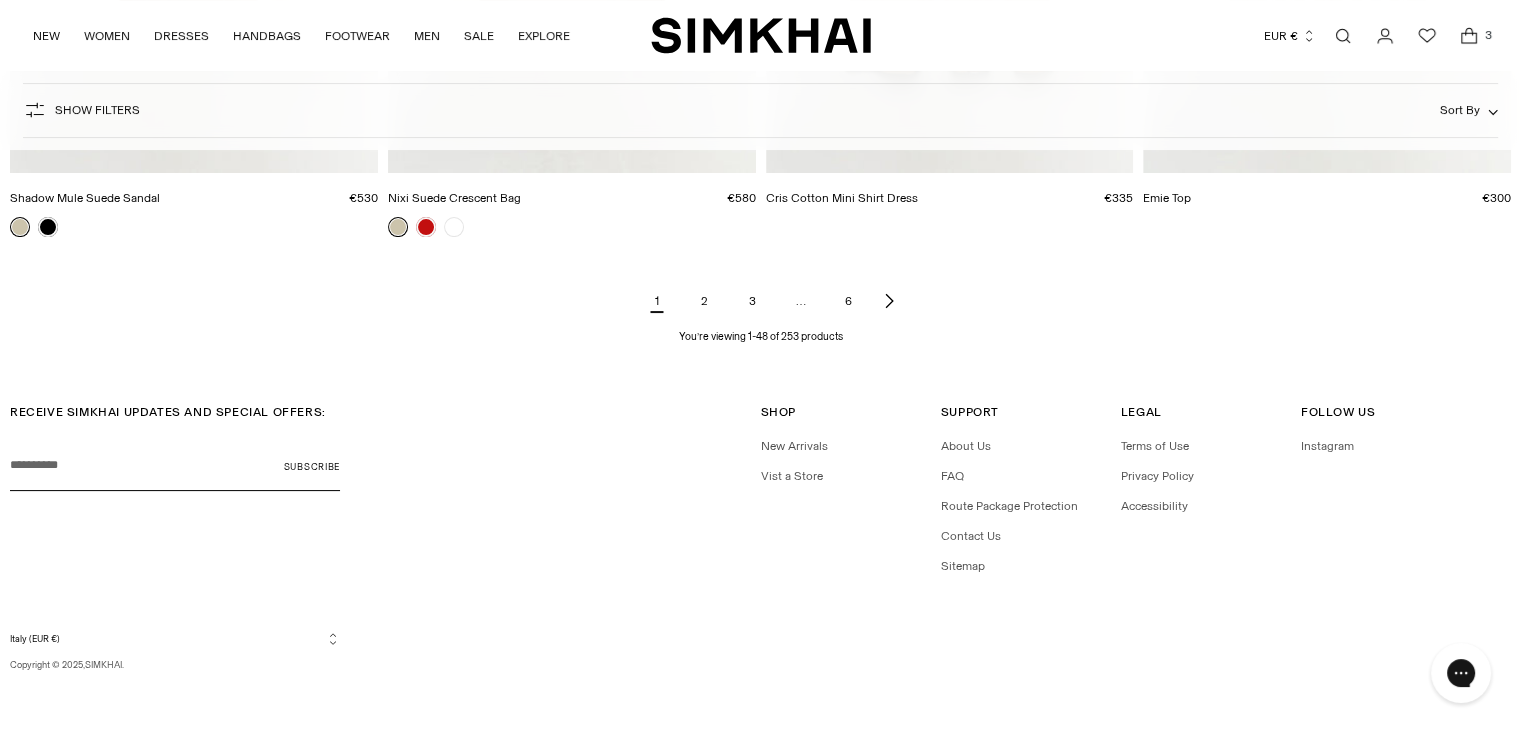 click on "6" at bounding box center [849, 301] 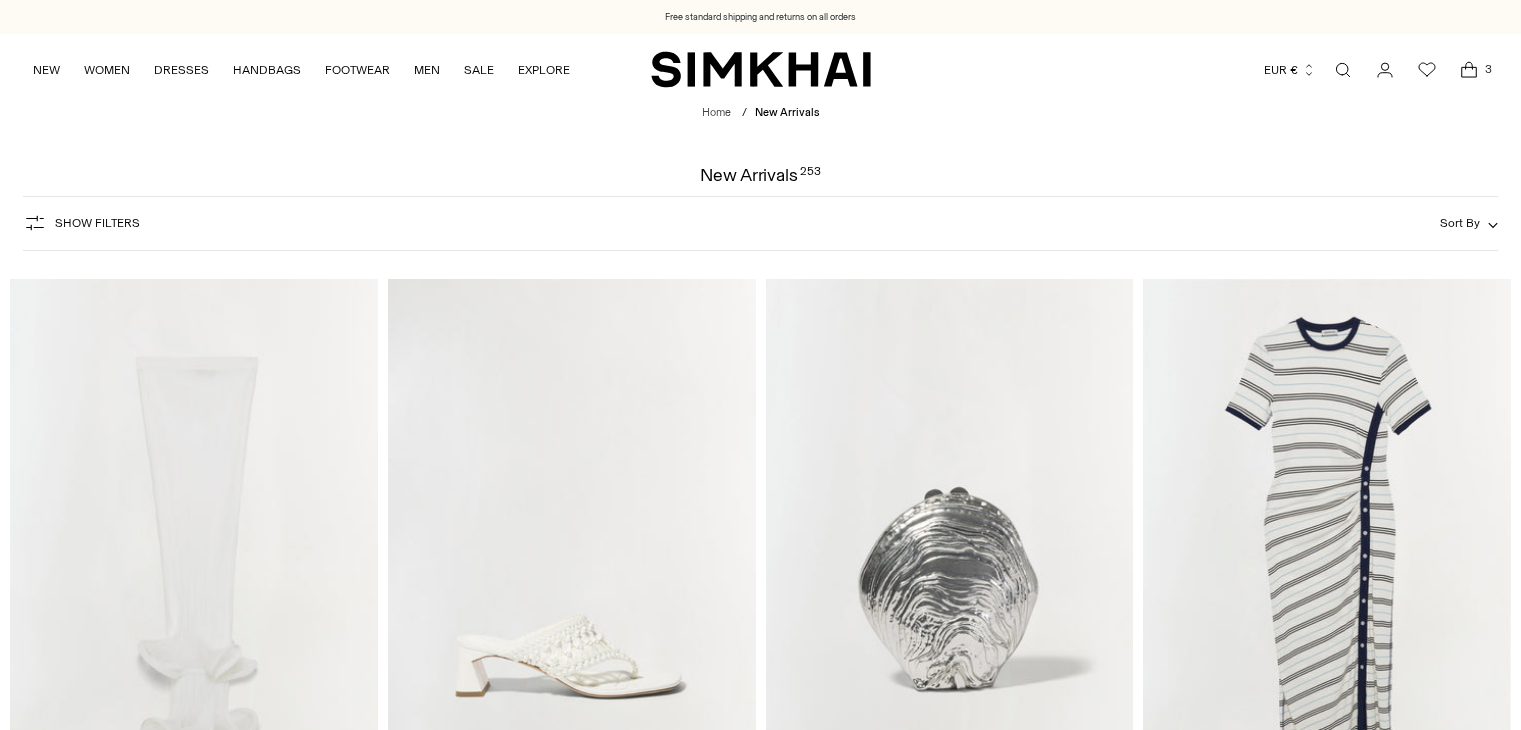 scroll, scrollTop: 0, scrollLeft: 0, axis: both 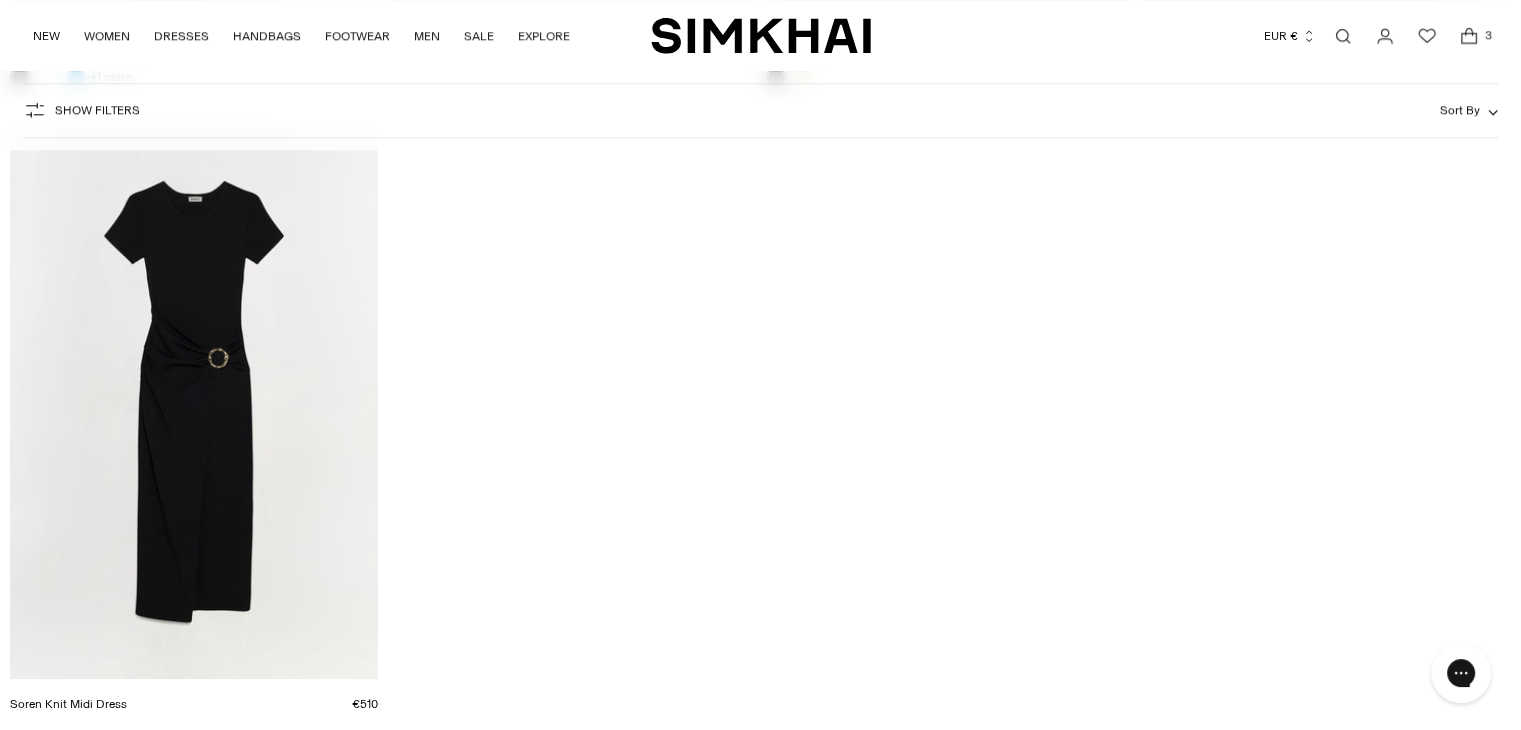 click at bounding box center [1343, 36] 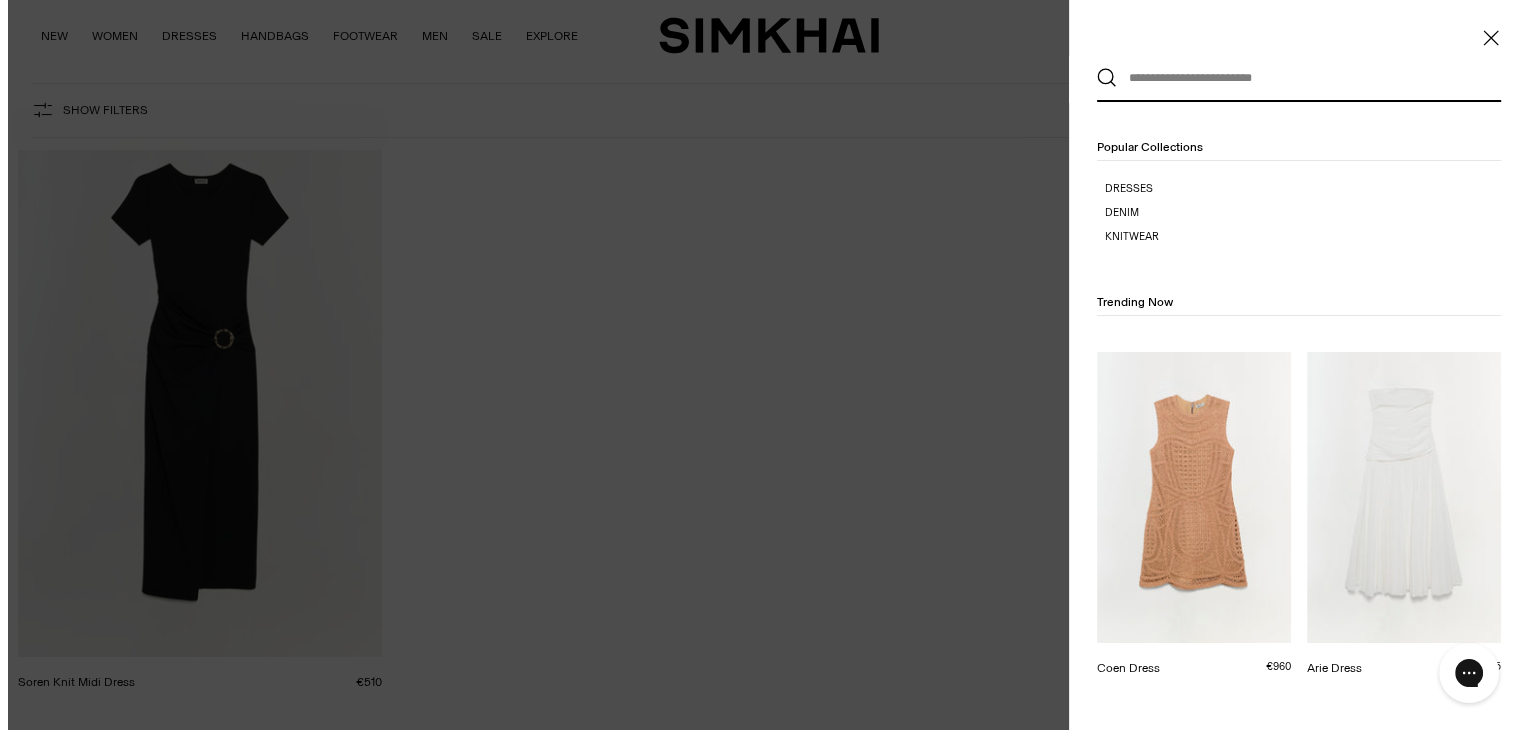 scroll, scrollTop: 0, scrollLeft: 0, axis: both 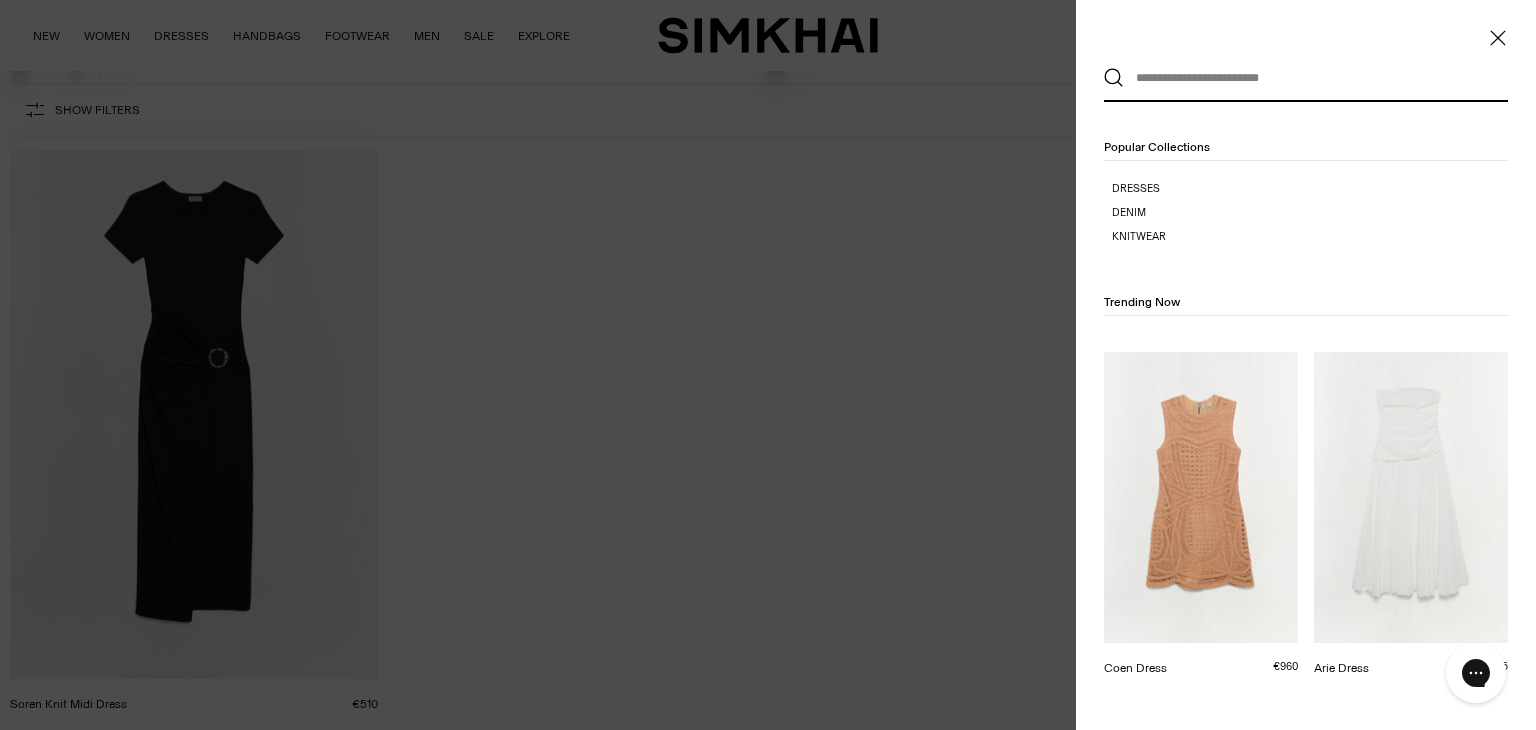 paste on "******" 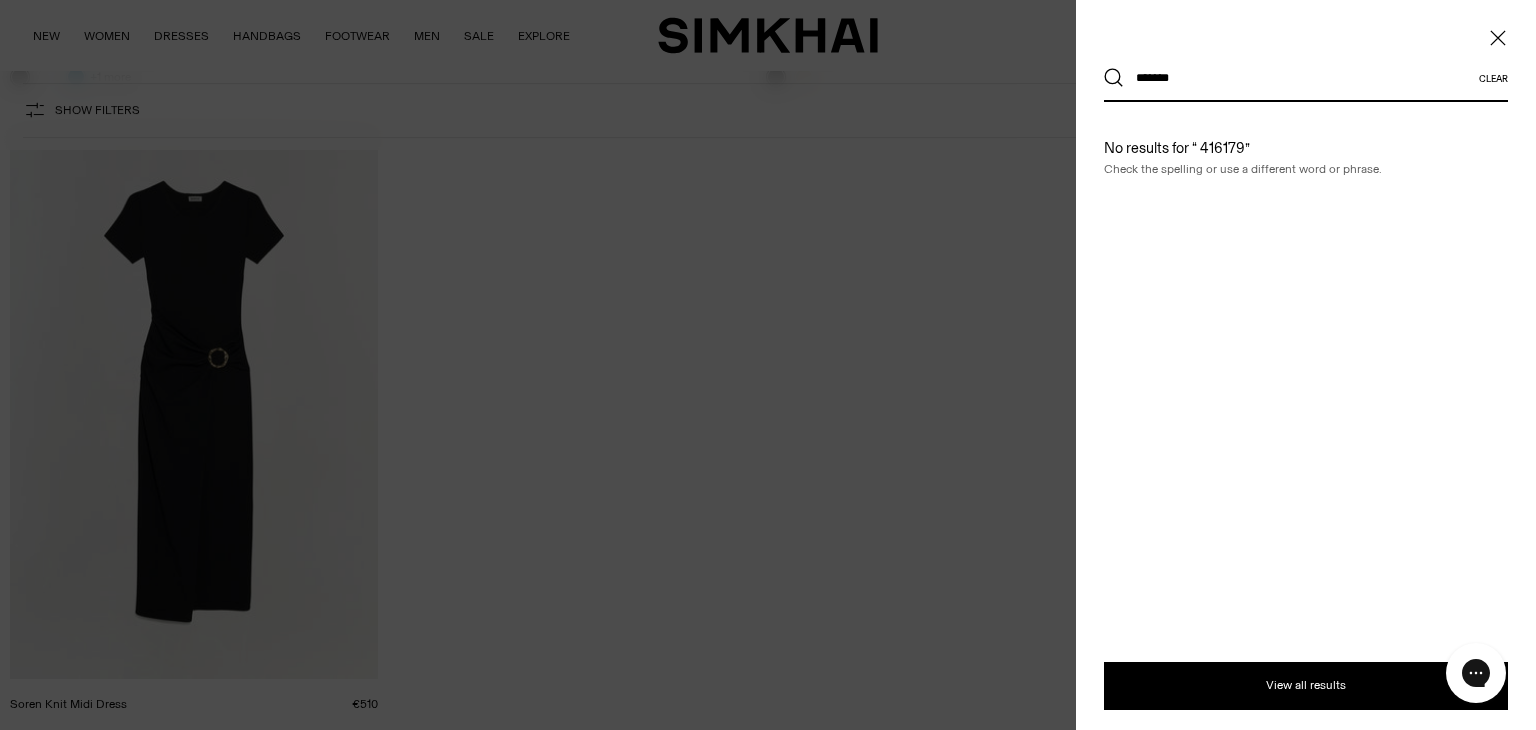 type on "******" 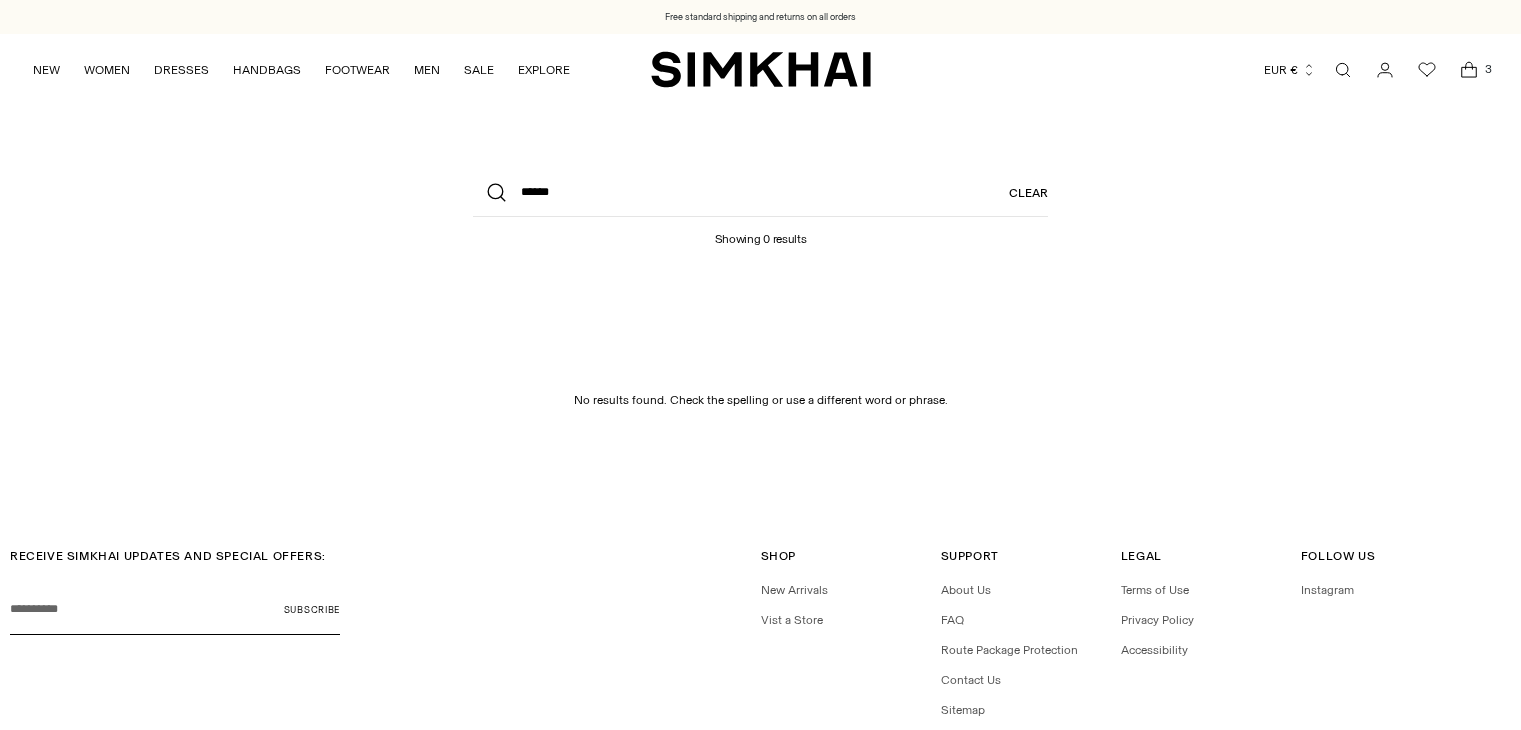 scroll, scrollTop: 0, scrollLeft: 0, axis: both 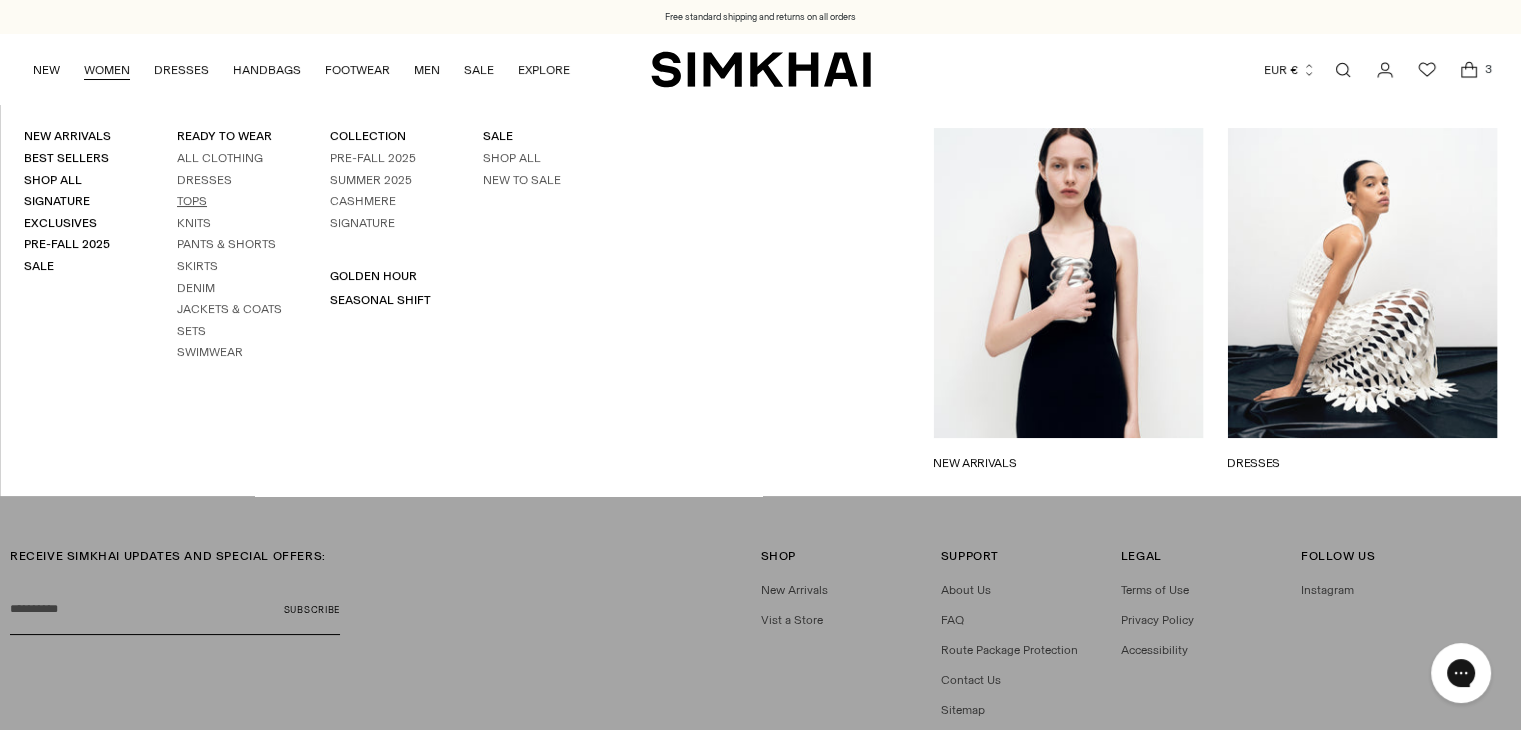 click on "Tops" at bounding box center [192, 201] 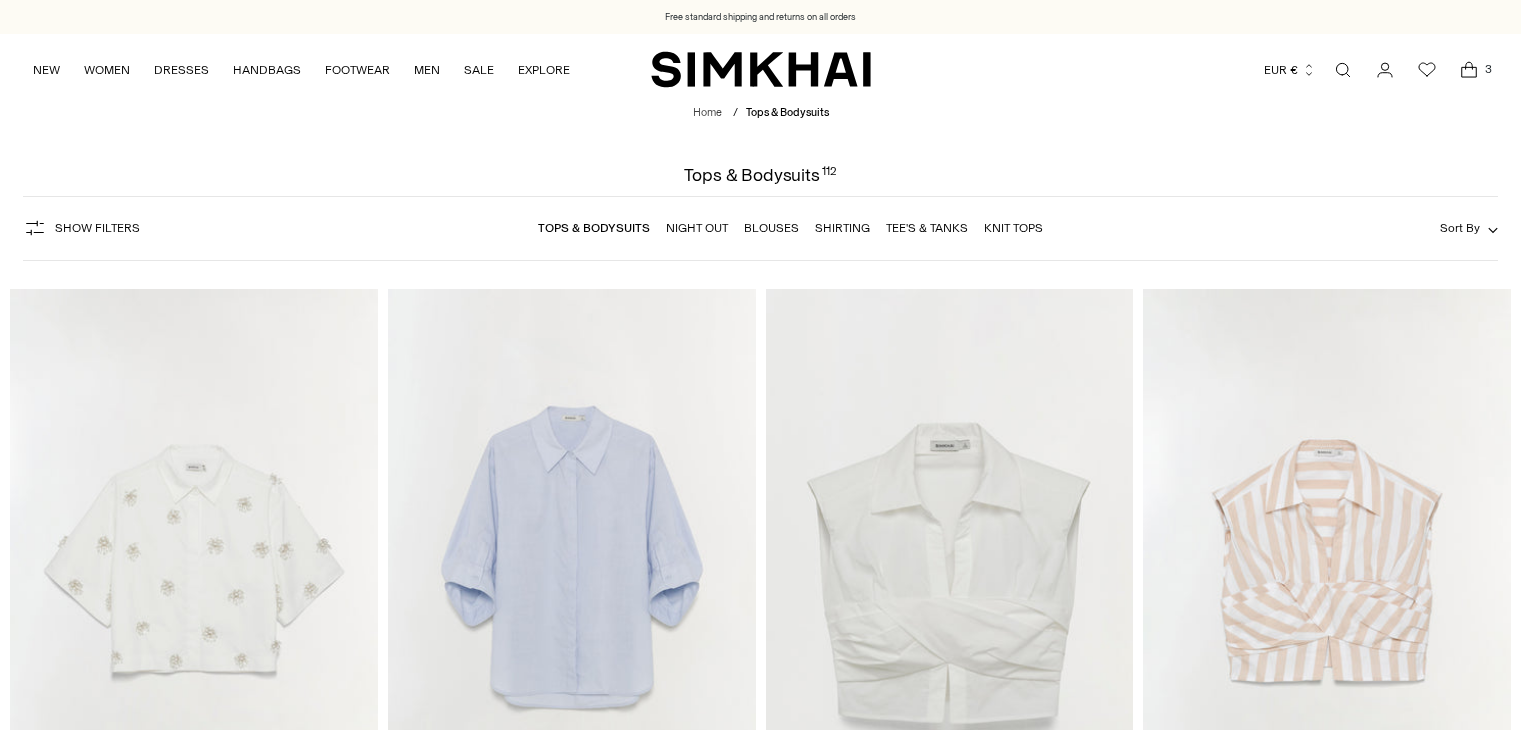 scroll, scrollTop: 0, scrollLeft: 0, axis: both 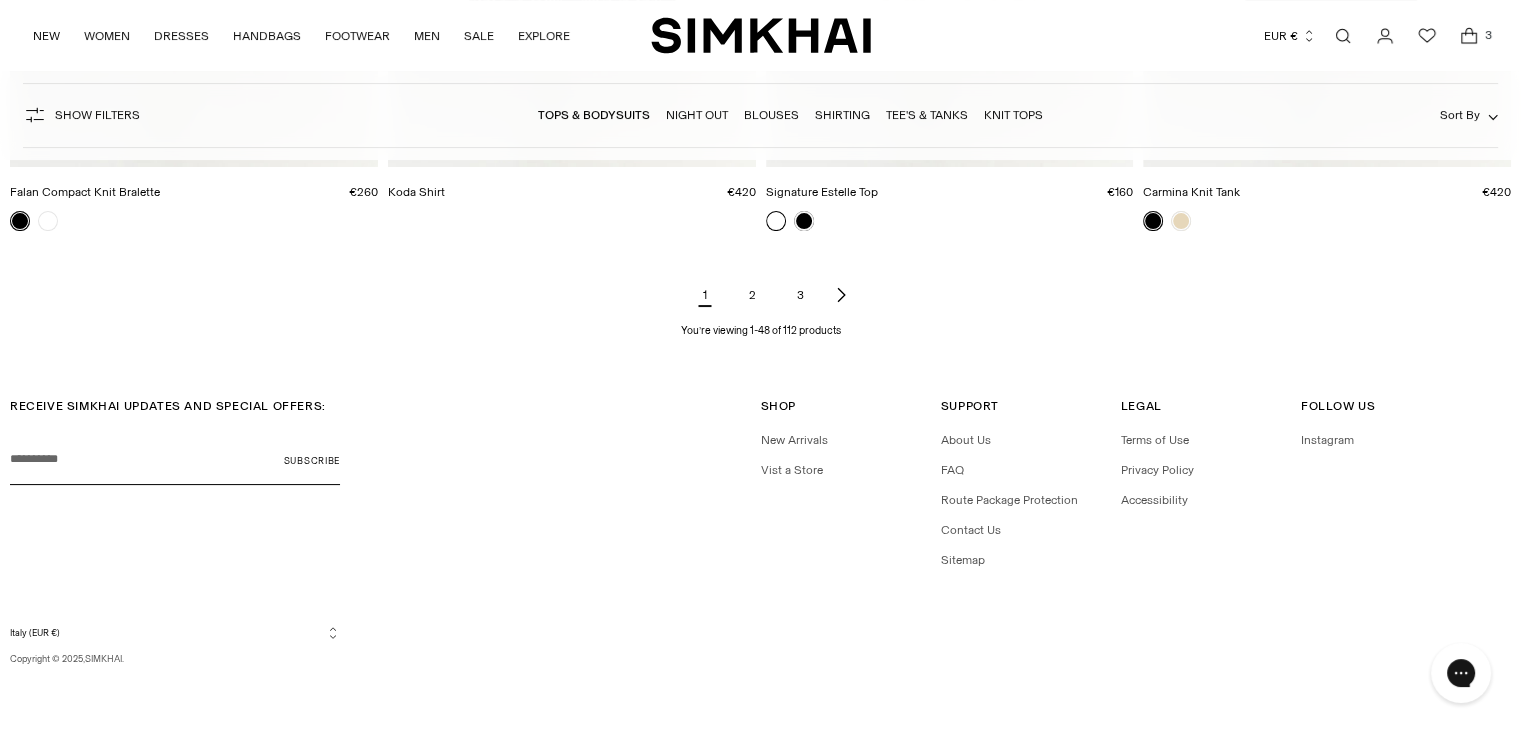 click 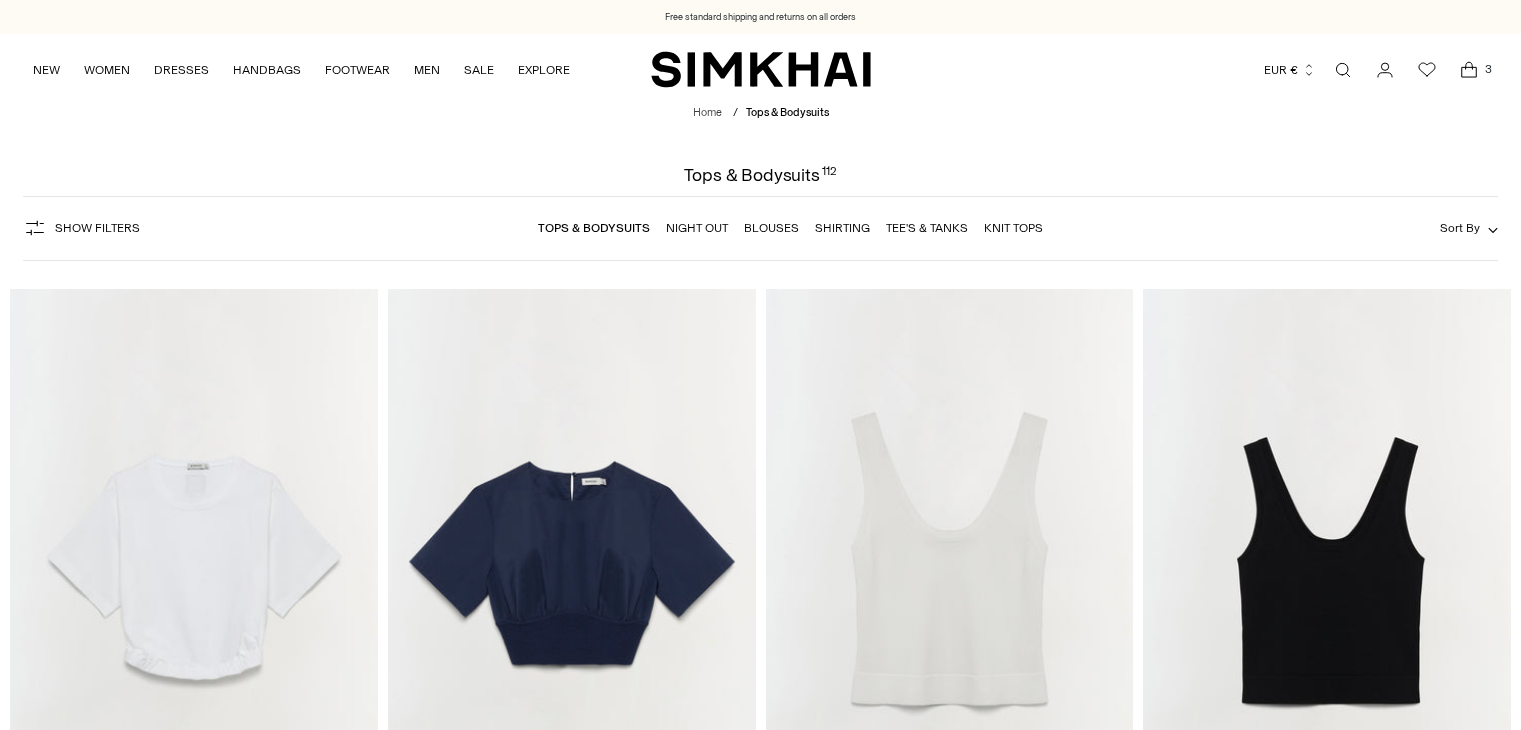 scroll, scrollTop: 0, scrollLeft: 0, axis: both 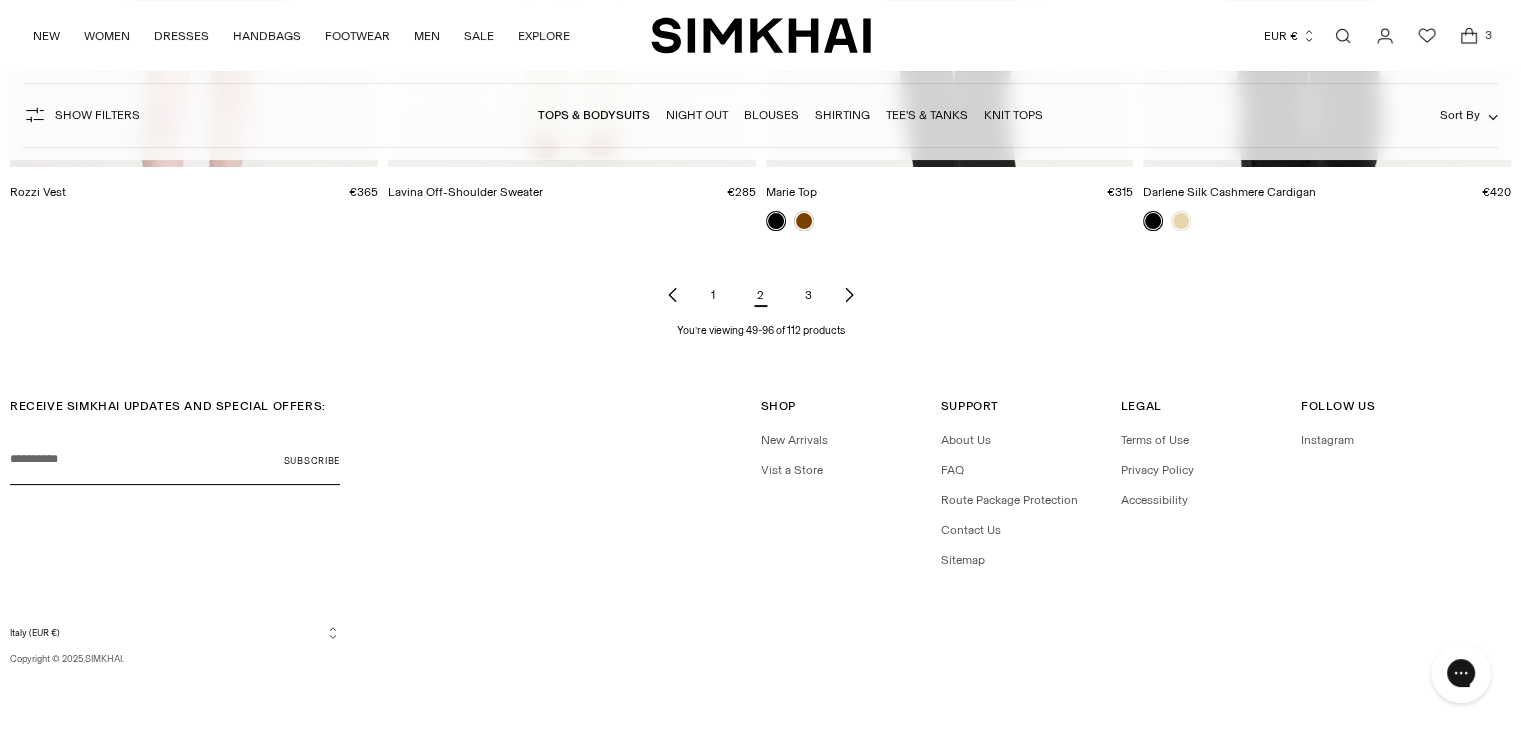 click 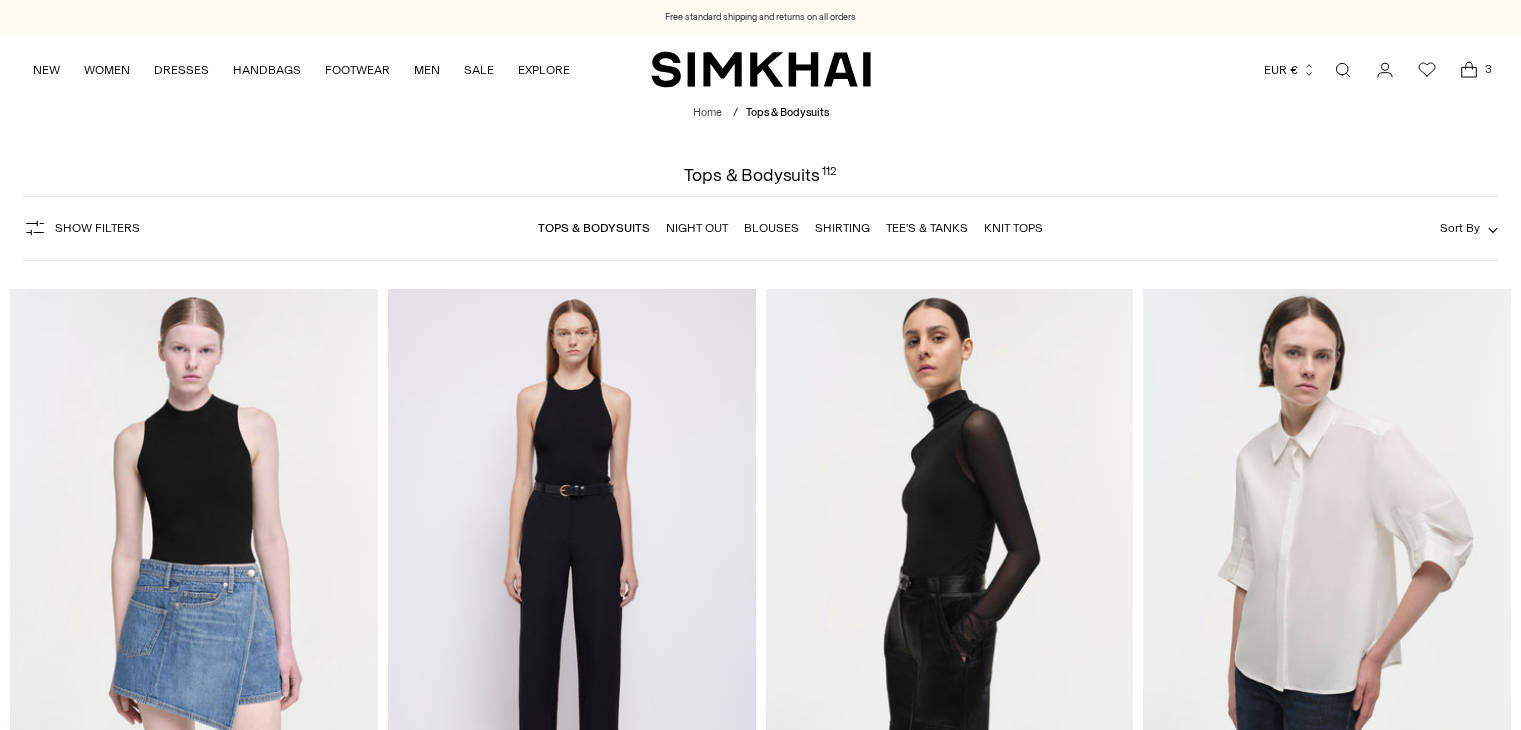 scroll, scrollTop: 0, scrollLeft: 0, axis: both 